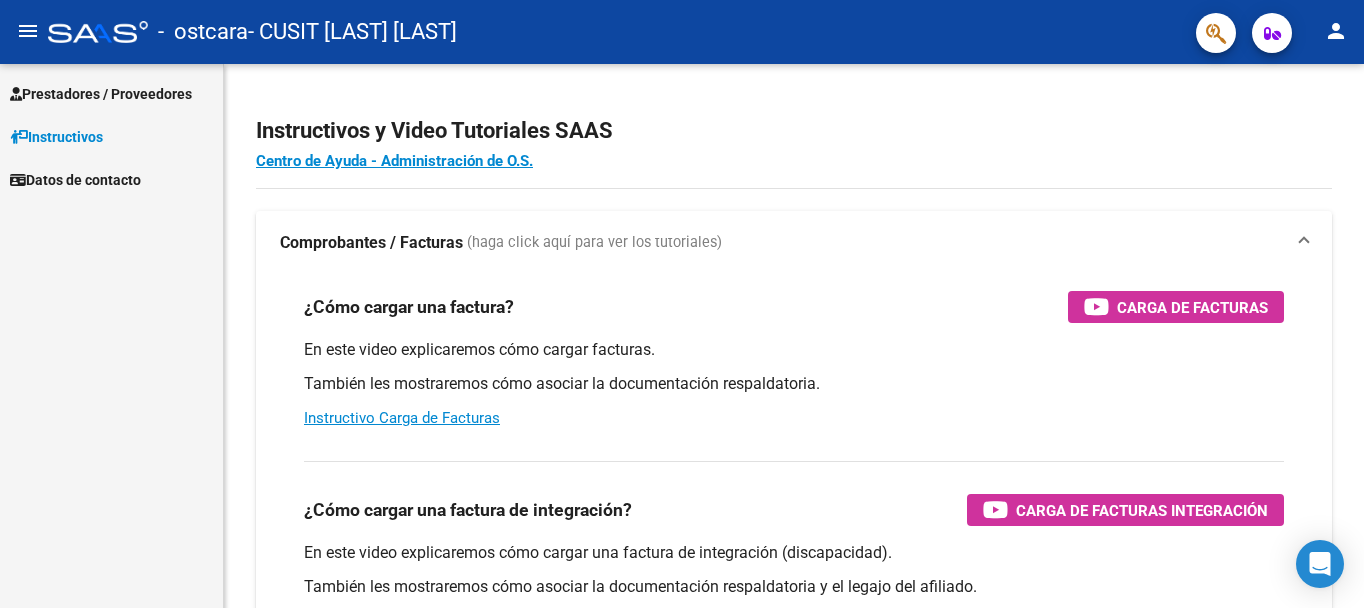scroll, scrollTop: 0, scrollLeft: 0, axis: both 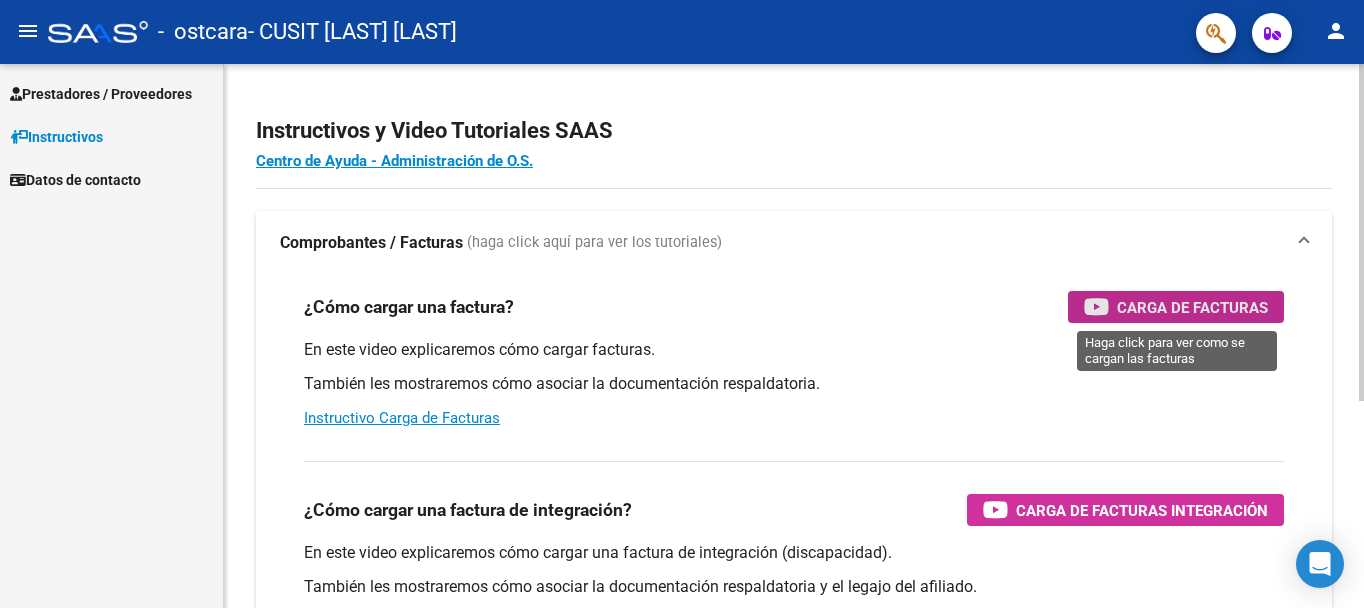 click on "Carga de Facturas" at bounding box center [1192, 307] 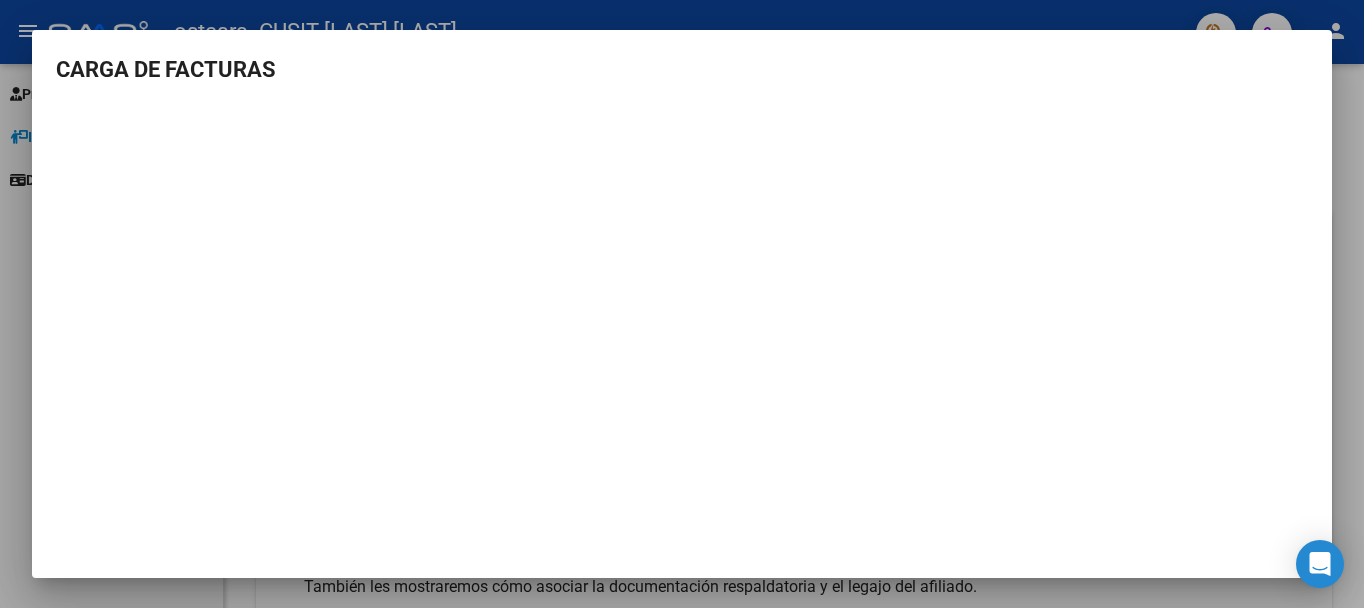 scroll, scrollTop: 0, scrollLeft: 0, axis: both 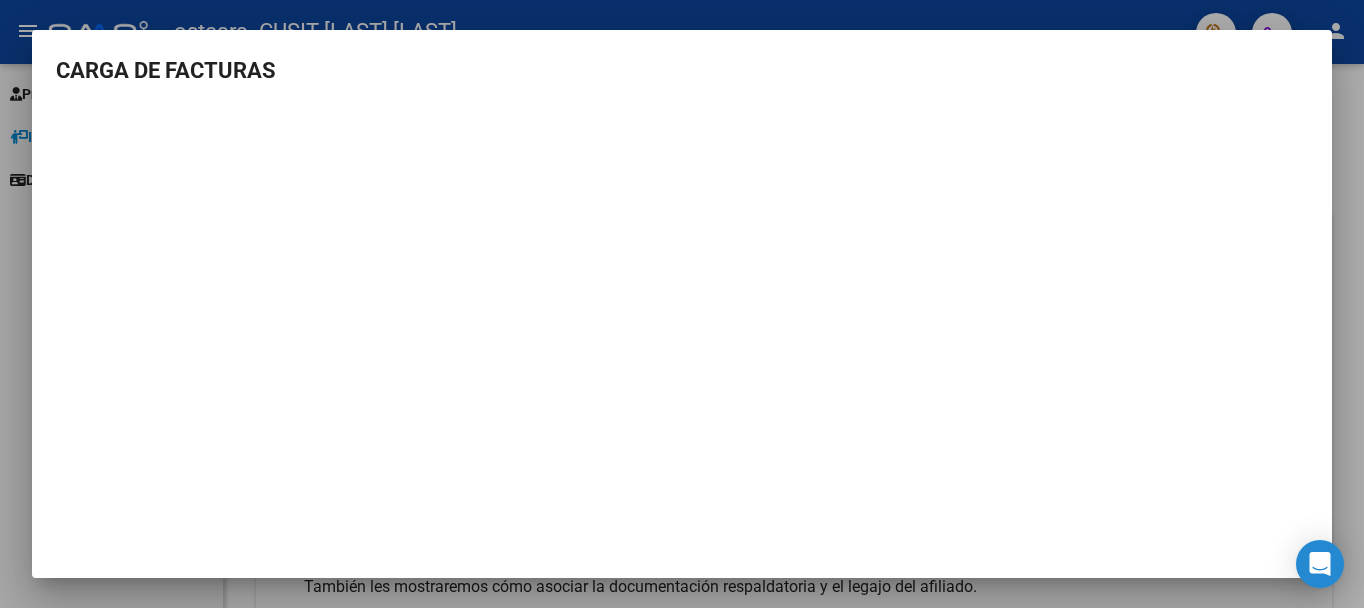 click at bounding box center (682, 304) 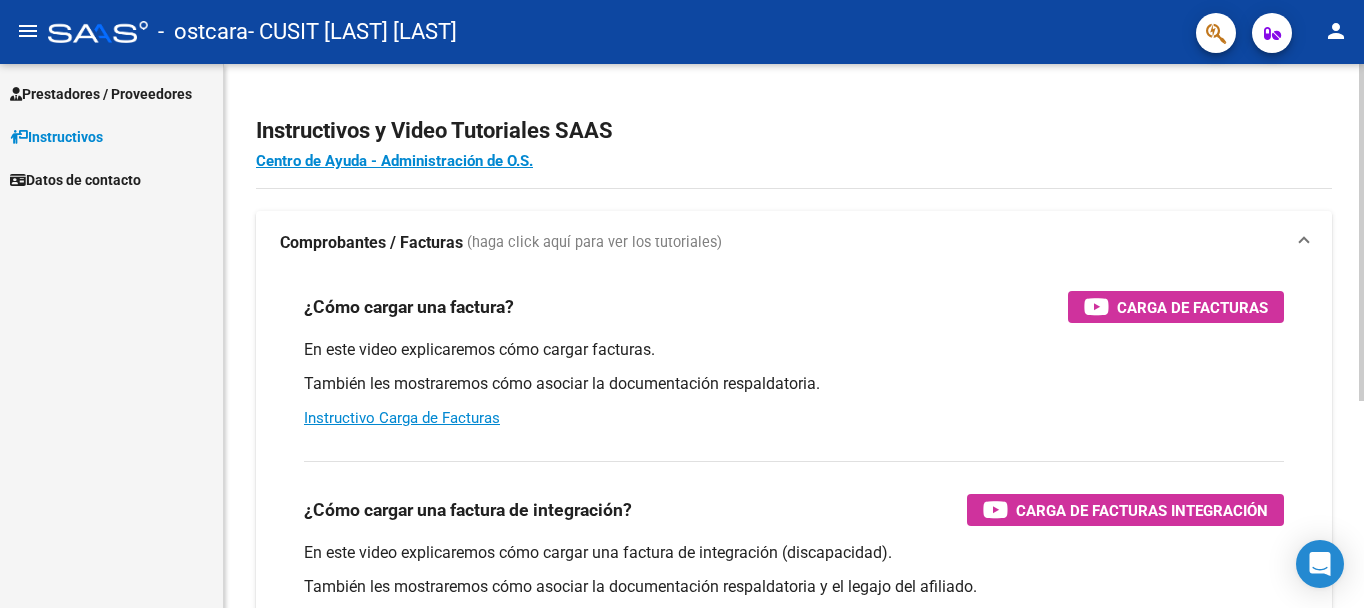 scroll, scrollTop: 100, scrollLeft: 0, axis: vertical 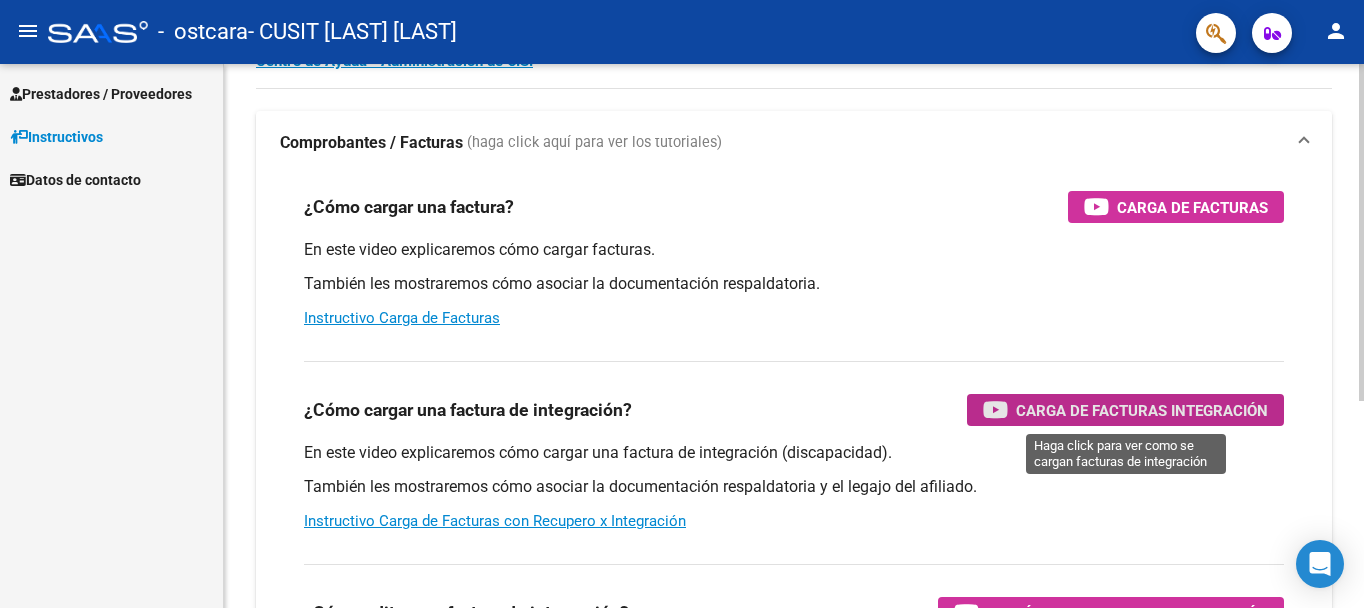 click on "Carga de Facturas Integración" at bounding box center (1142, 410) 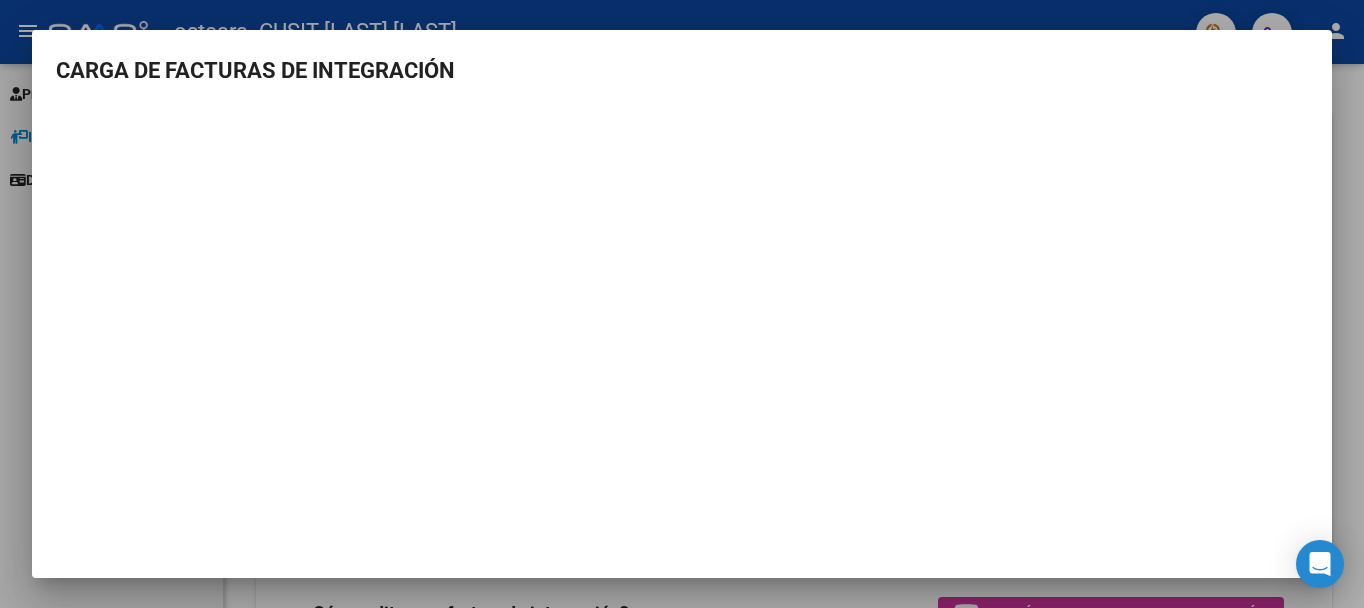 scroll, scrollTop: 1, scrollLeft: 0, axis: vertical 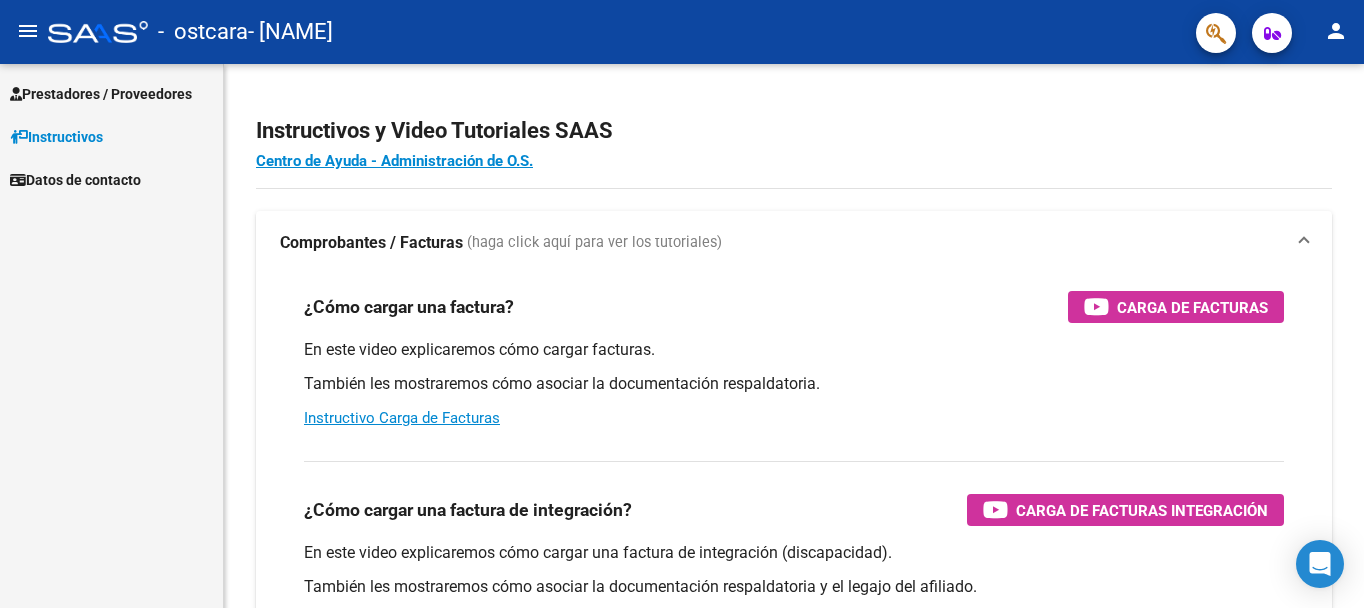 click on "Prestadores / Proveedores" at bounding box center [101, 94] 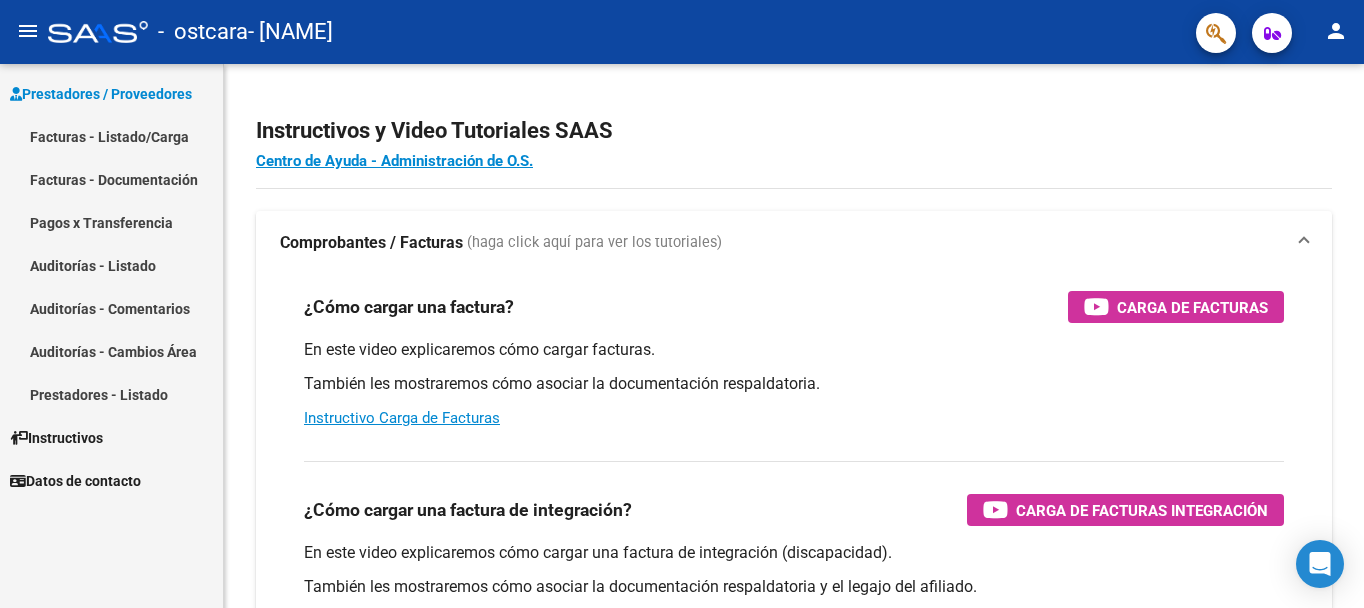 click on "Facturas - Documentación" at bounding box center [111, 179] 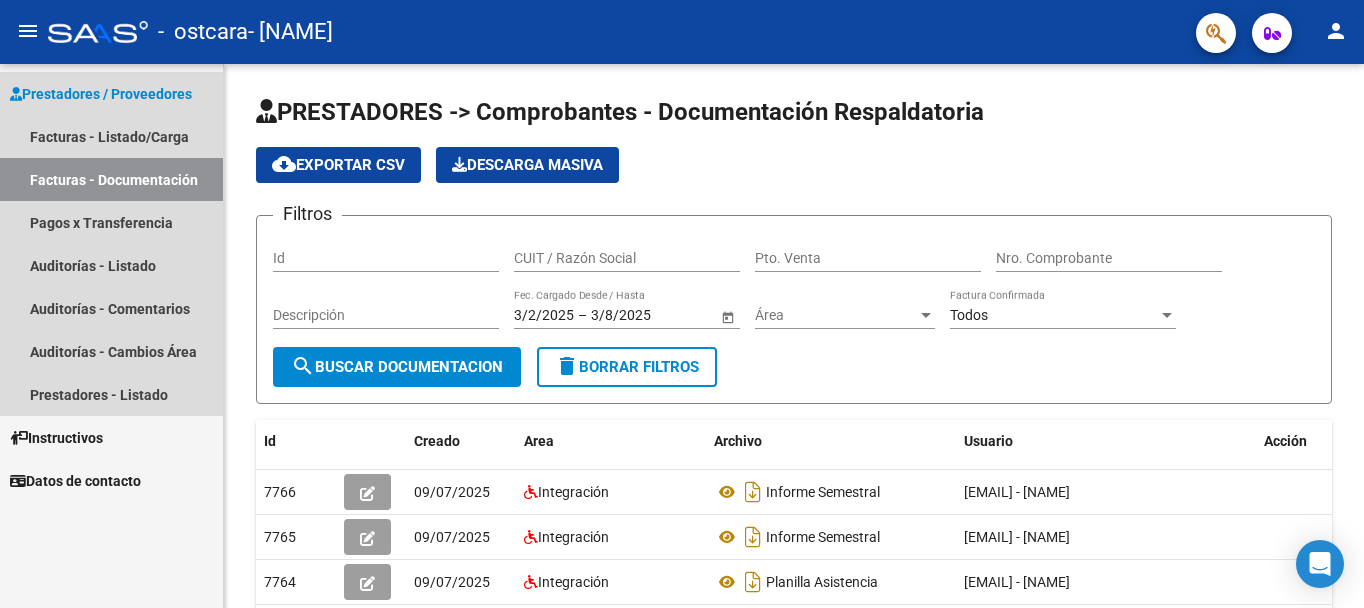 click on "Facturas - Documentación" at bounding box center [111, 179] 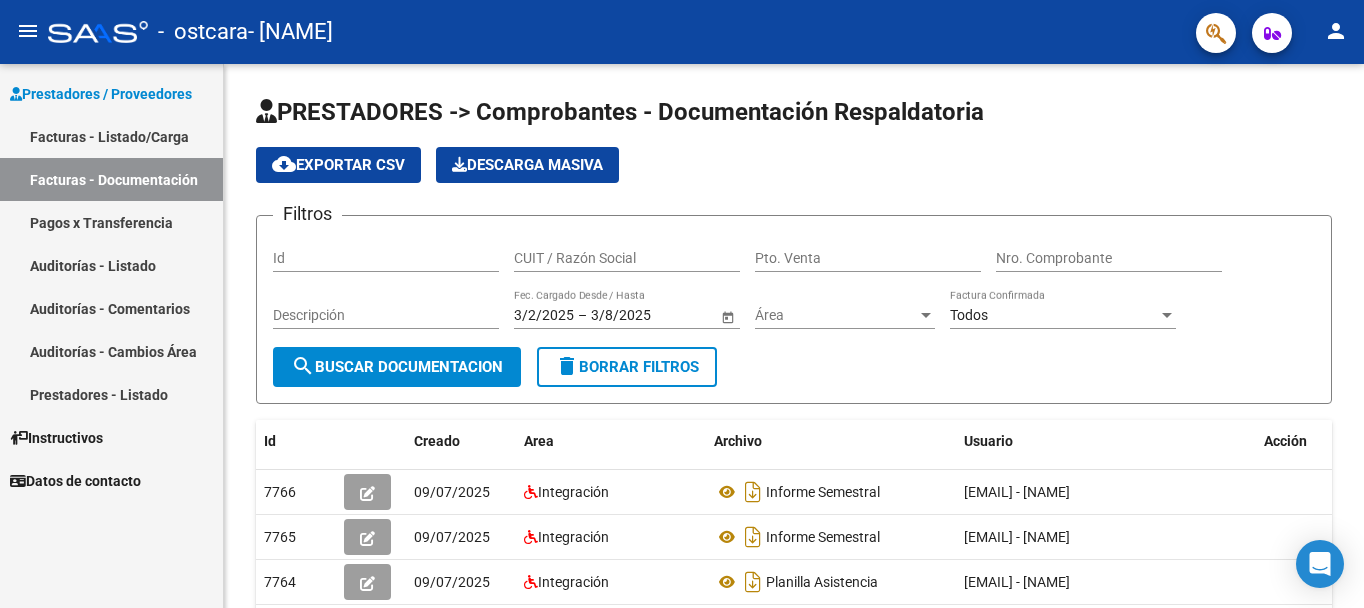 click on "Prestadores / Proveedores" at bounding box center [101, 94] 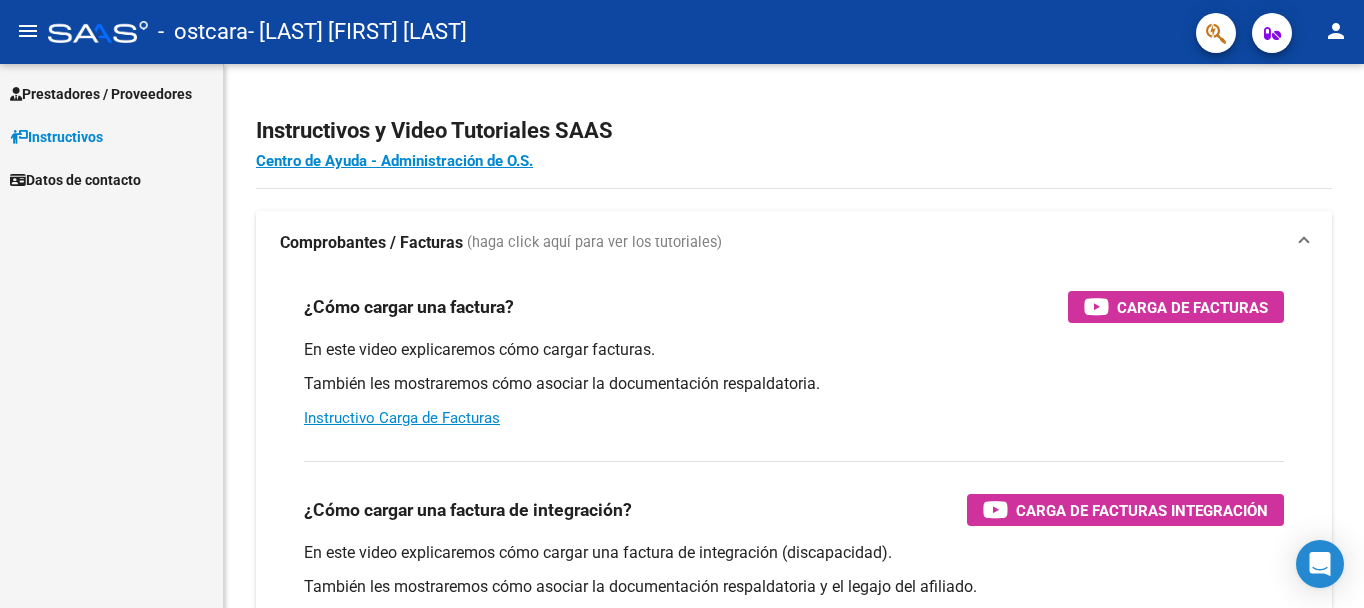 scroll, scrollTop: 0, scrollLeft: 0, axis: both 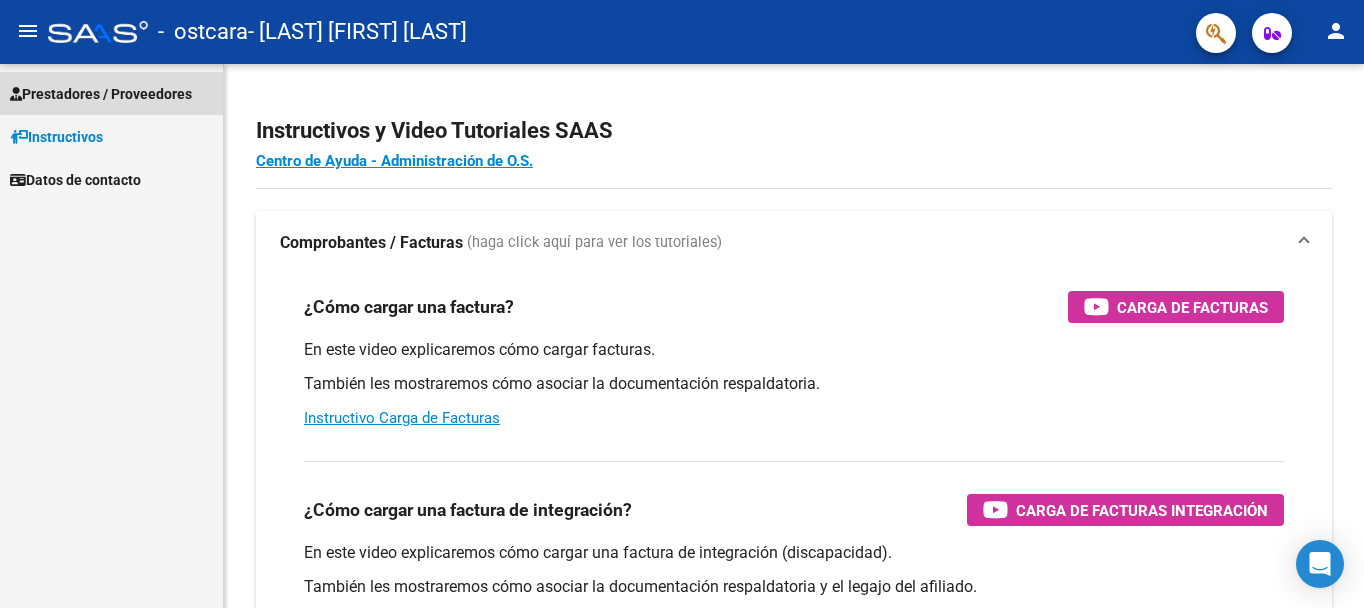 click on "Prestadores / Proveedores" at bounding box center (101, 94) 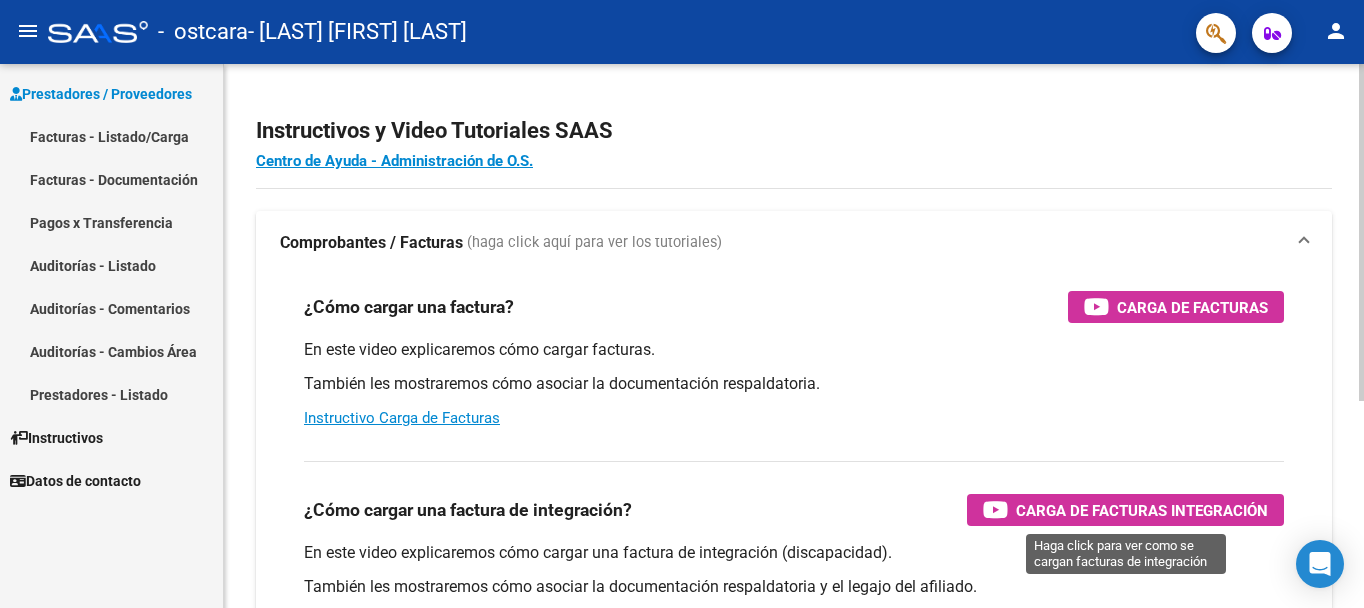 click on "Carga de Facturas Integración" at bounding box center (1142, 510) 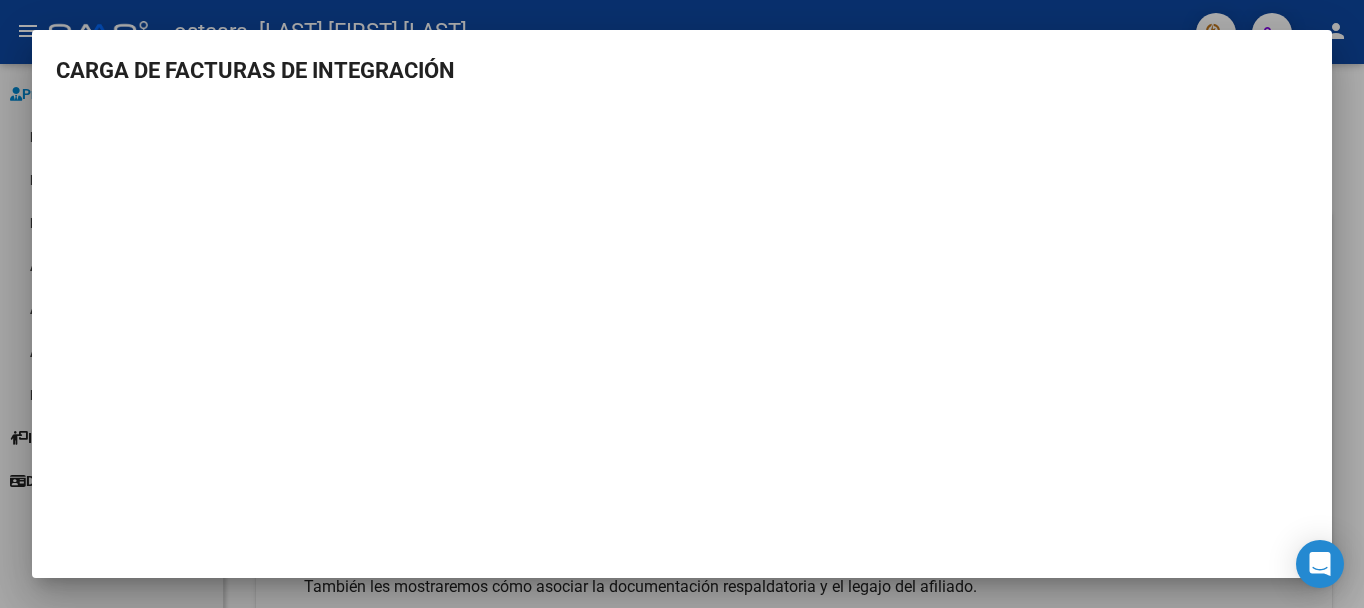 click at bounding box center (682, 304) 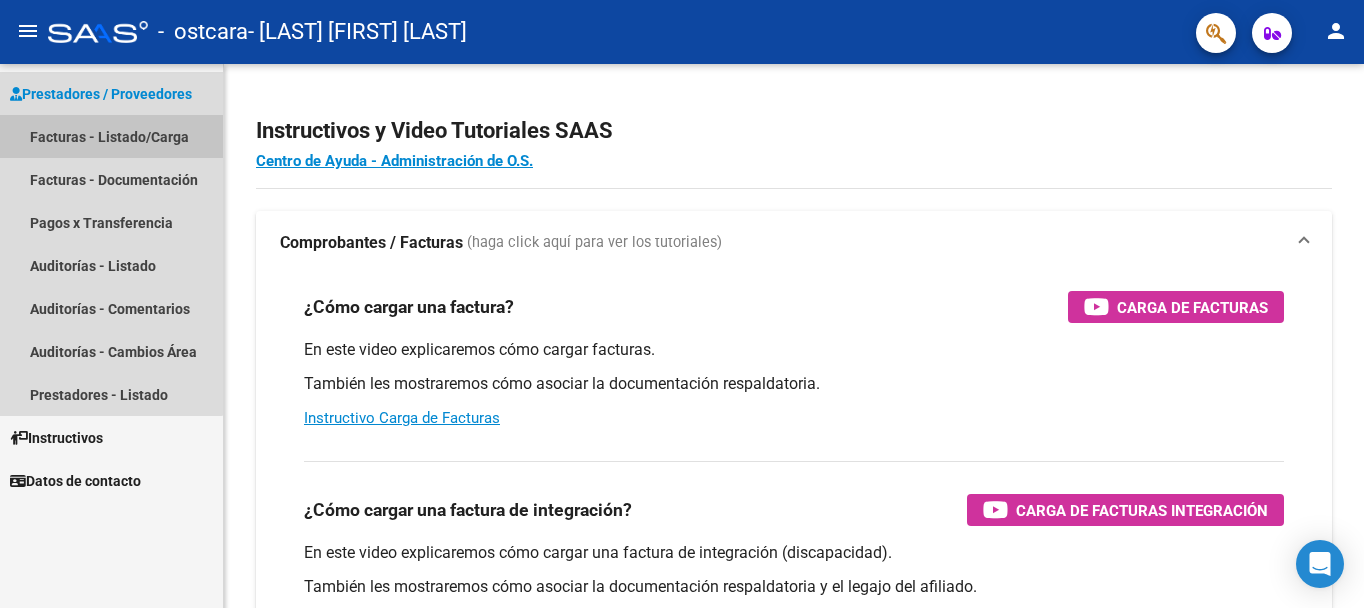 click on "Facturas - Listado/Carga" at bounding box center [111, 136] 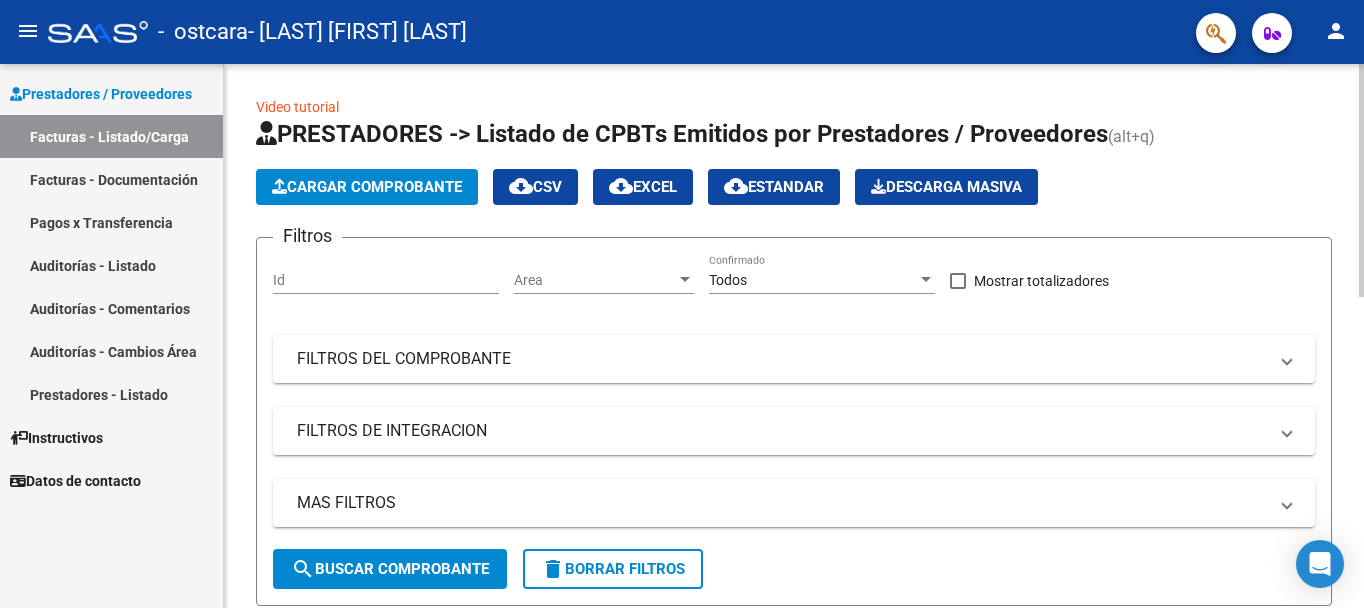 click on "Cargar Comprobante" 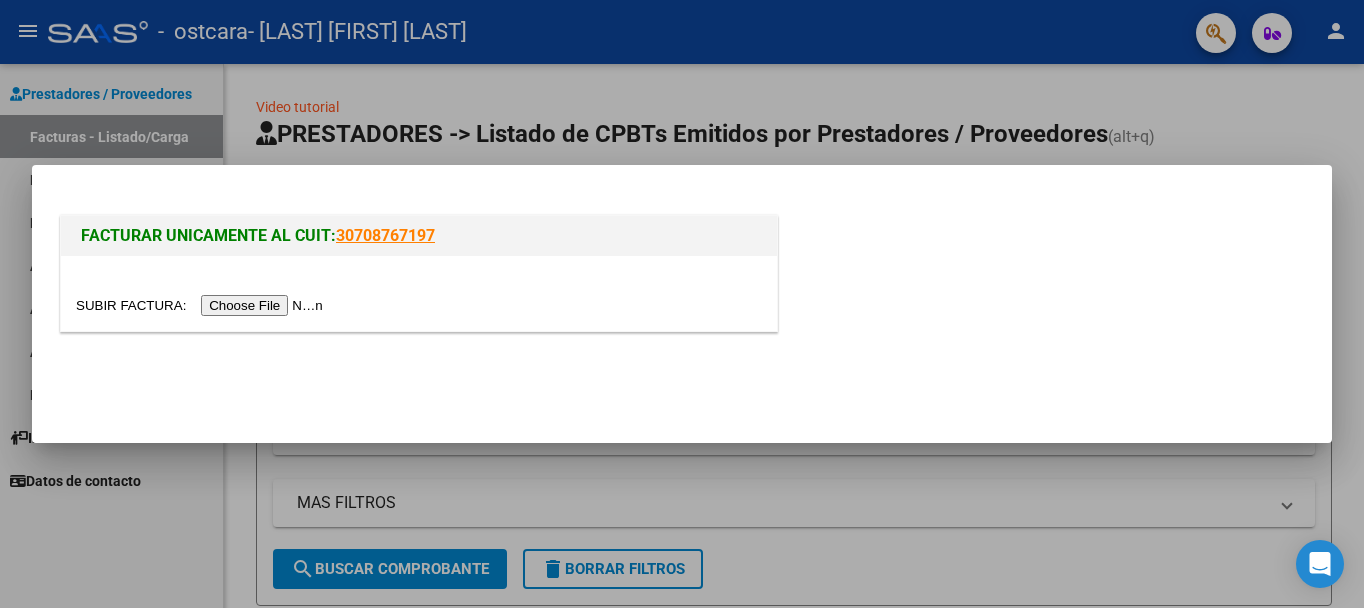 click at bounding box center (202, 305) 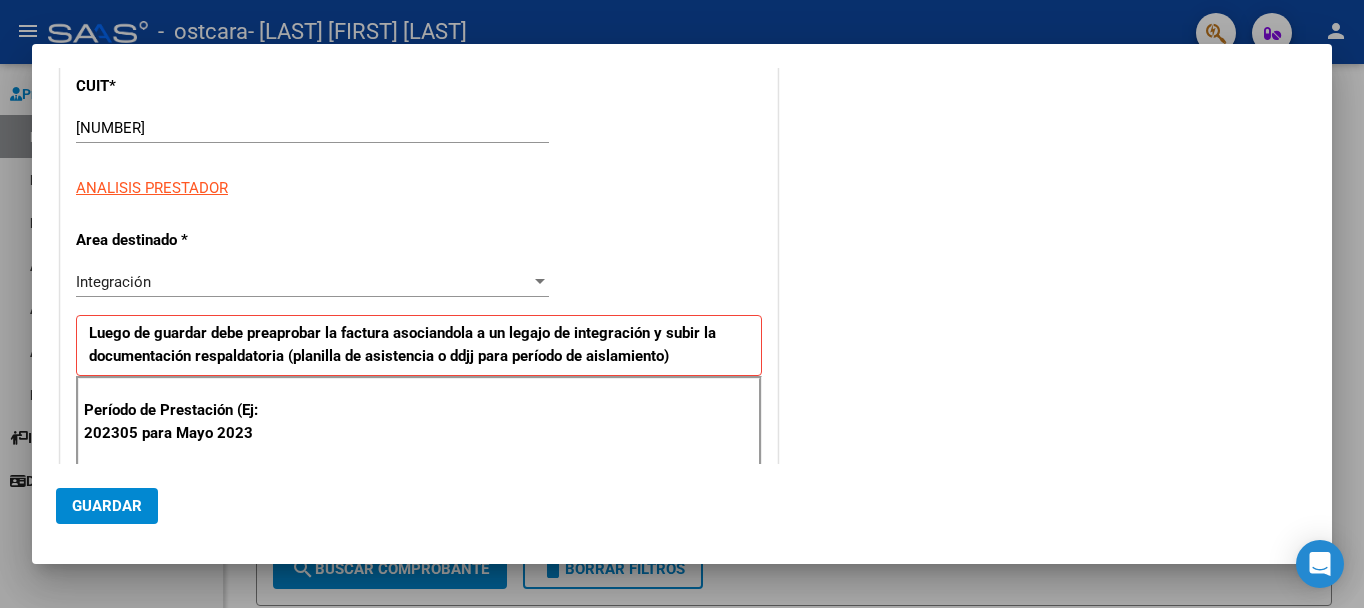 scroll, scrollTop: 300, scrollLeft: 0, axis: vertical 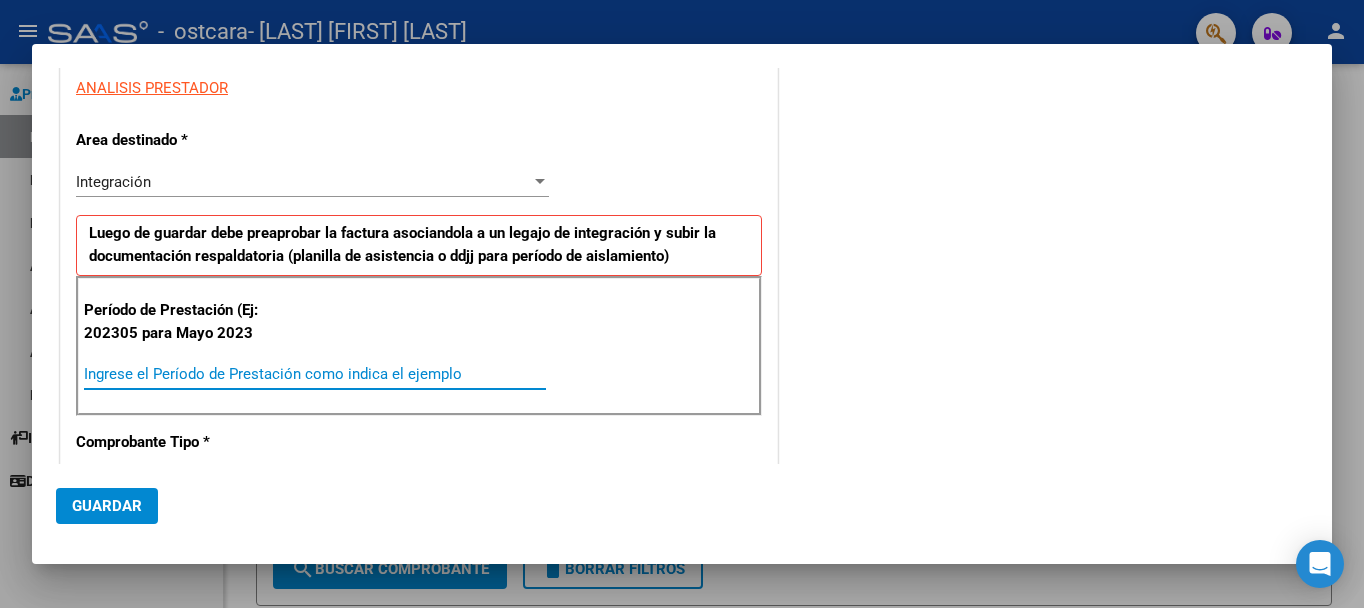 click on "Ingrese el Período de Prestación como indica el ejemplo" at bounding box center (315, 374) 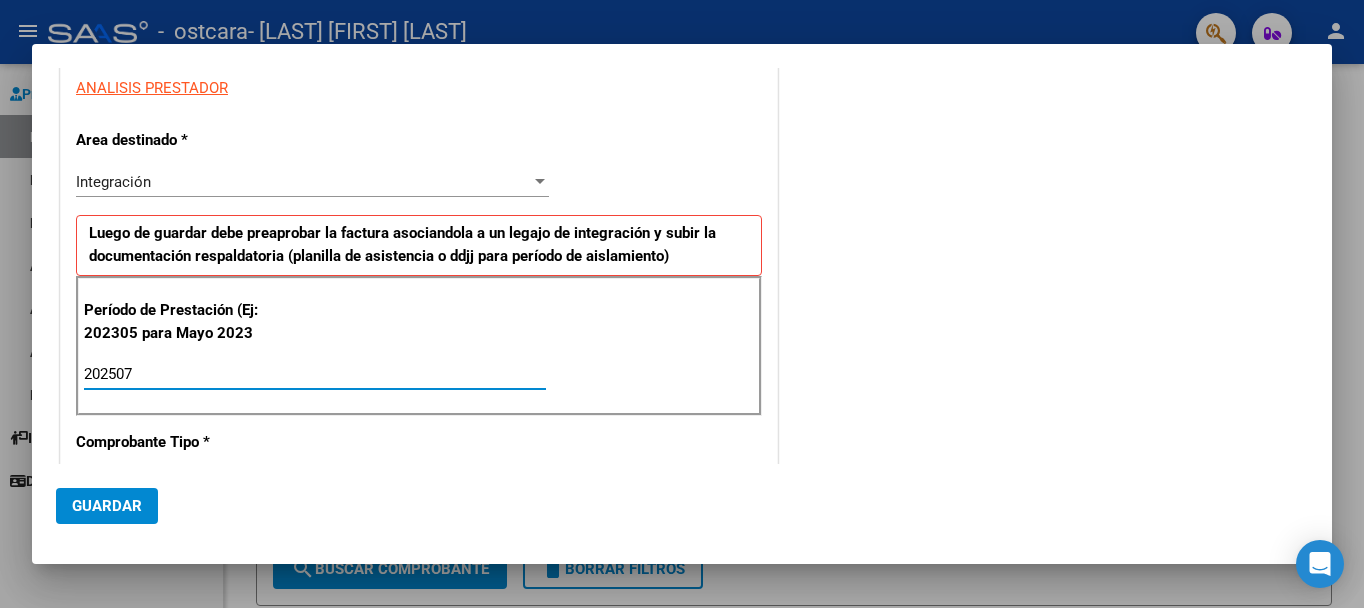 type on "202507" 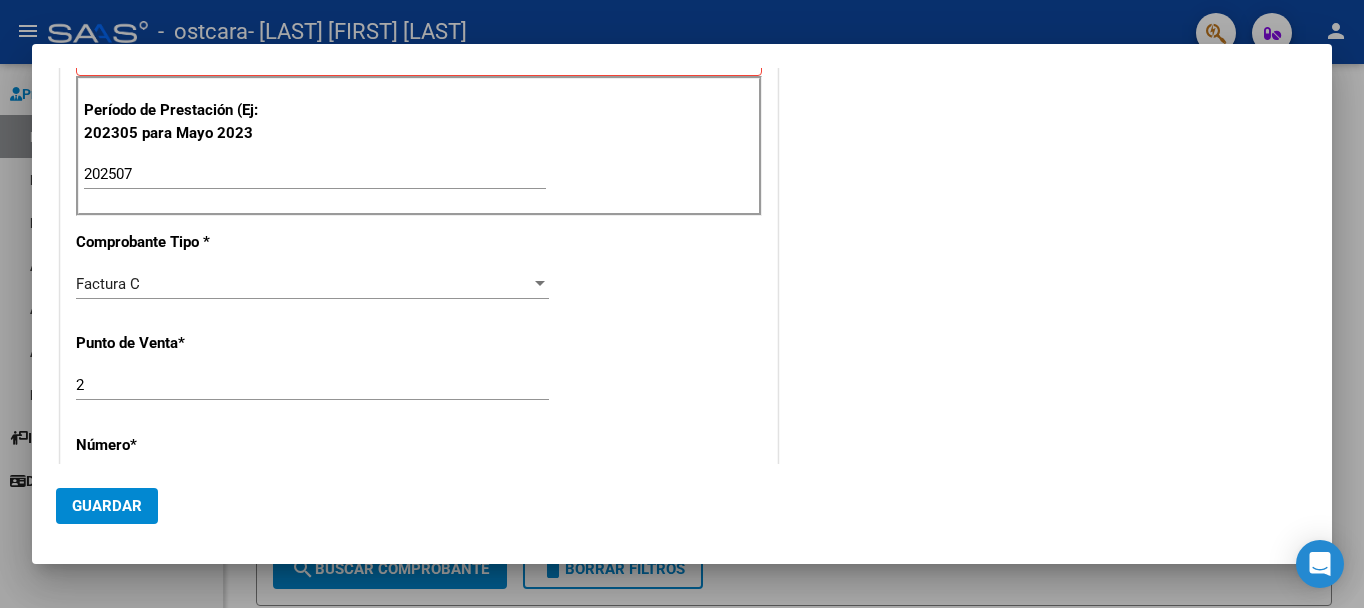 scroll, scrollTop: 600, scrollLeft: 0, axis: vertical 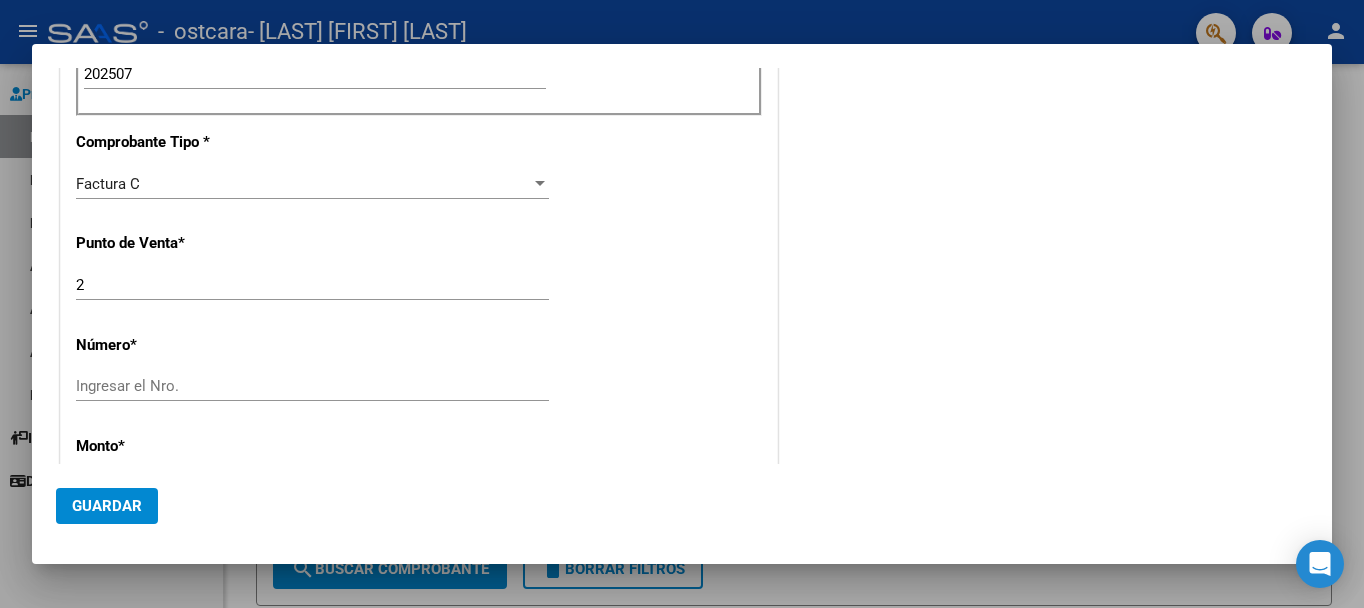 click on "Ingresar el Nro." at bounding box center [312, 386] 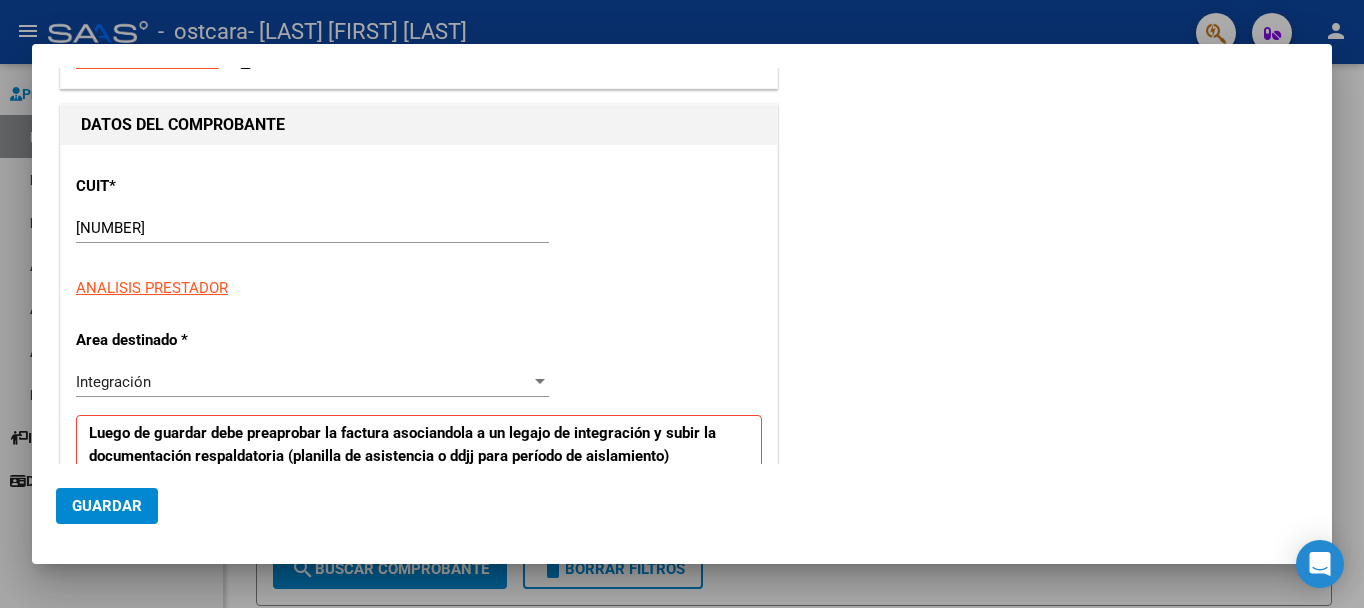 scroll, scrollTop: 0, scrollLeft: 0, axis: both 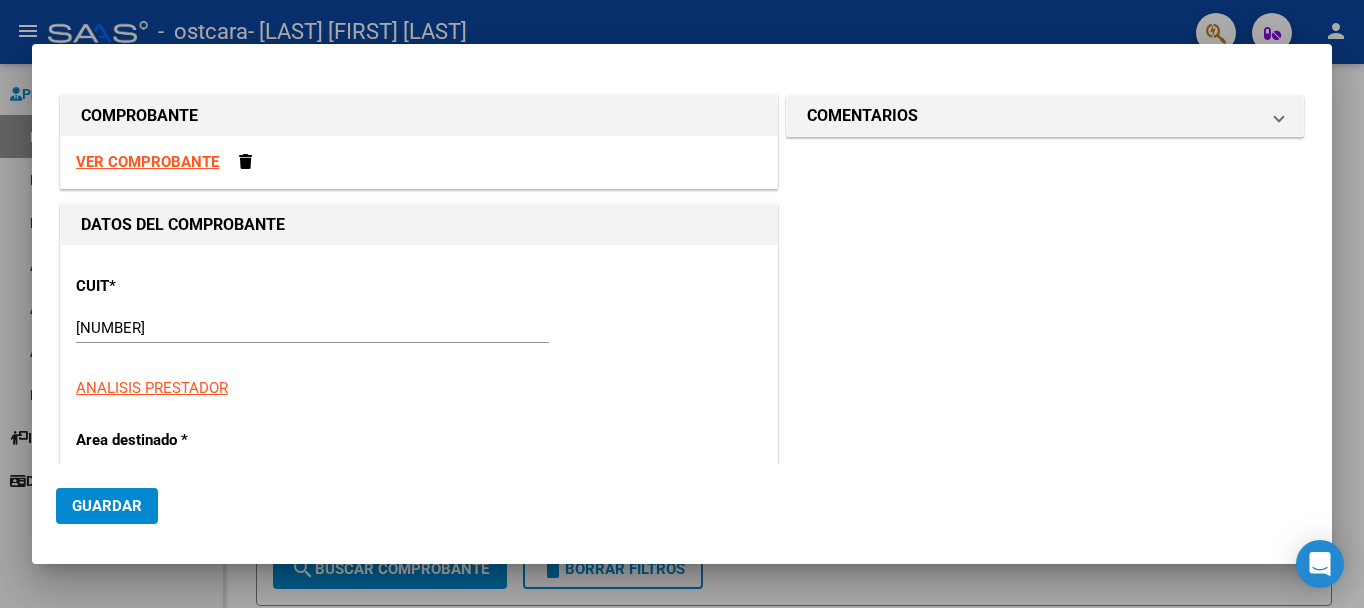 click on "VER COMPROBANTE" at bounding box center (147, 162) 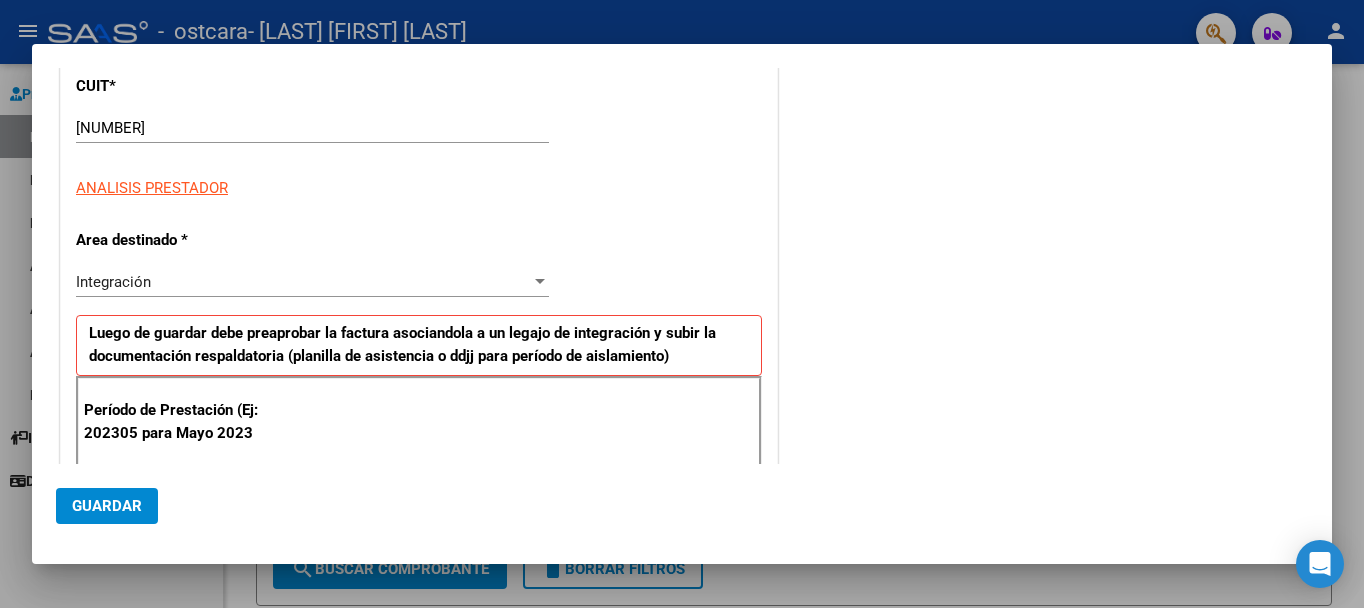 scroll, scrollTop: 300, scrollLeft: 0, axis: vertical 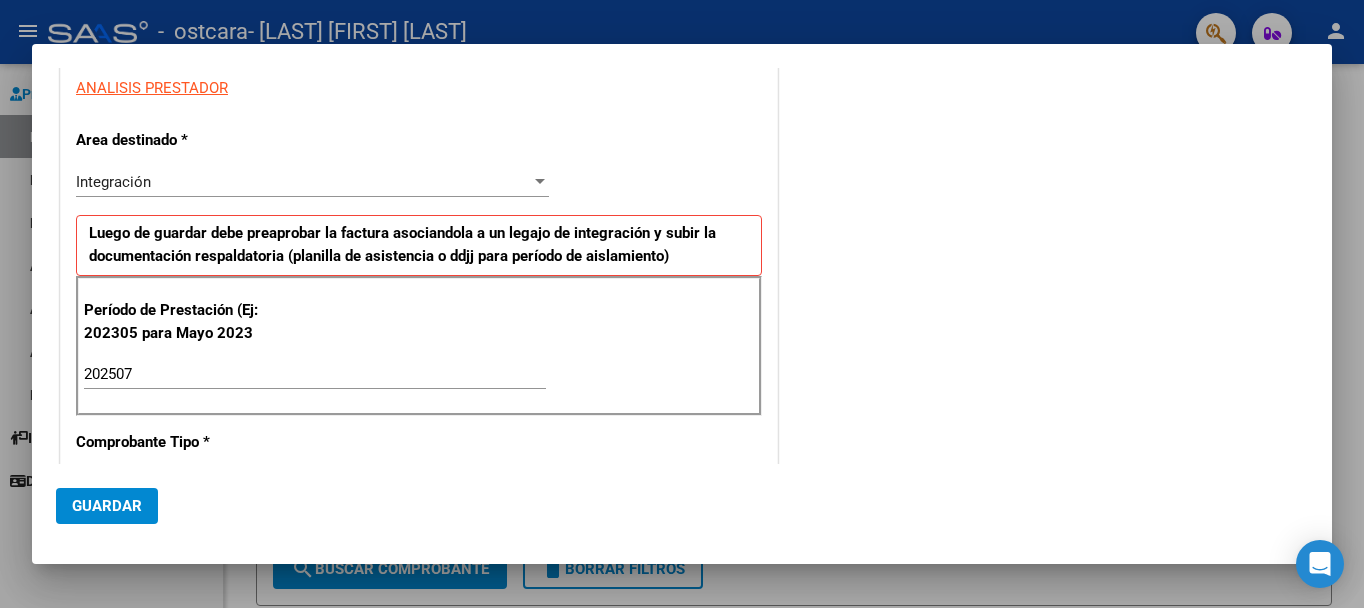 click on "Guardar" 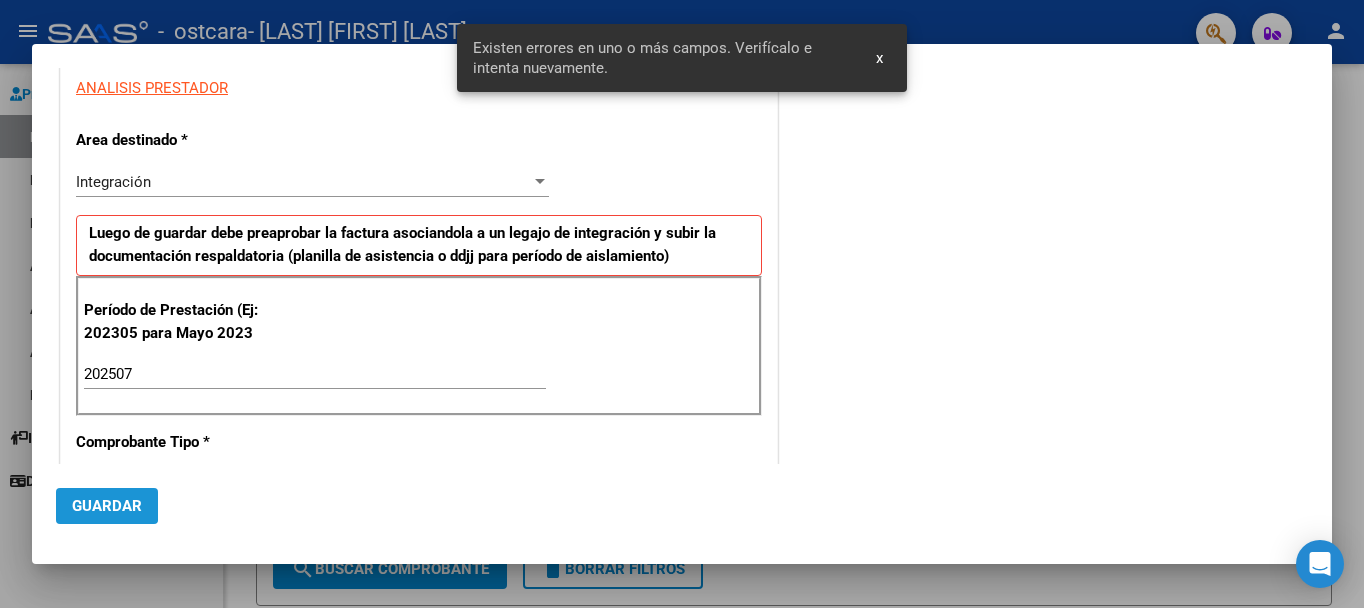 scroll, scrollTop: 711, scrollLeft: 0, axis: vertical 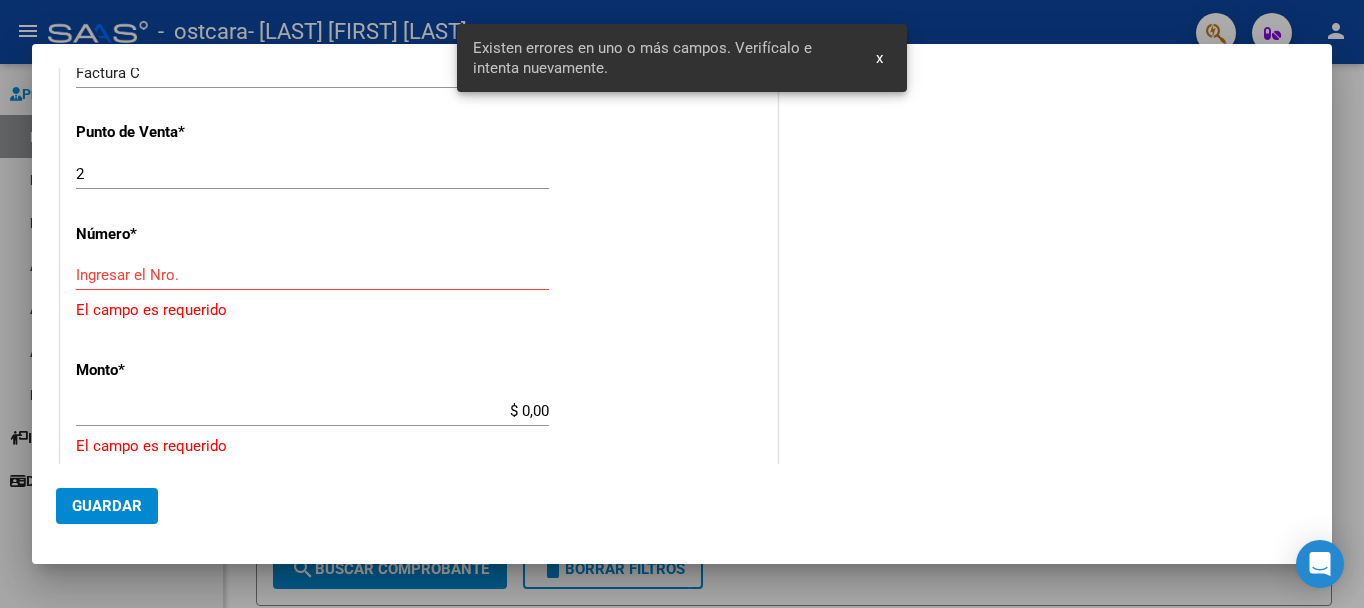 click on "Ingresar el Nro." at bounding box center [312, 275] 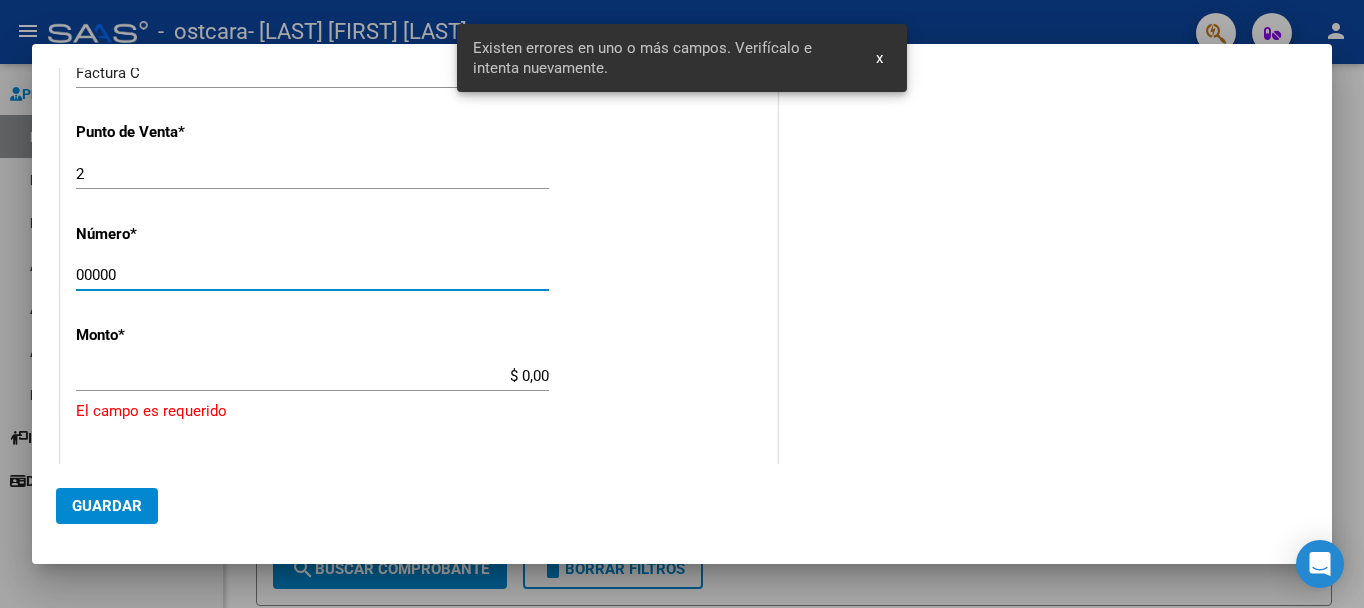 scroll, scrollTop: 818, scrollLeft: 0, axis: vertical 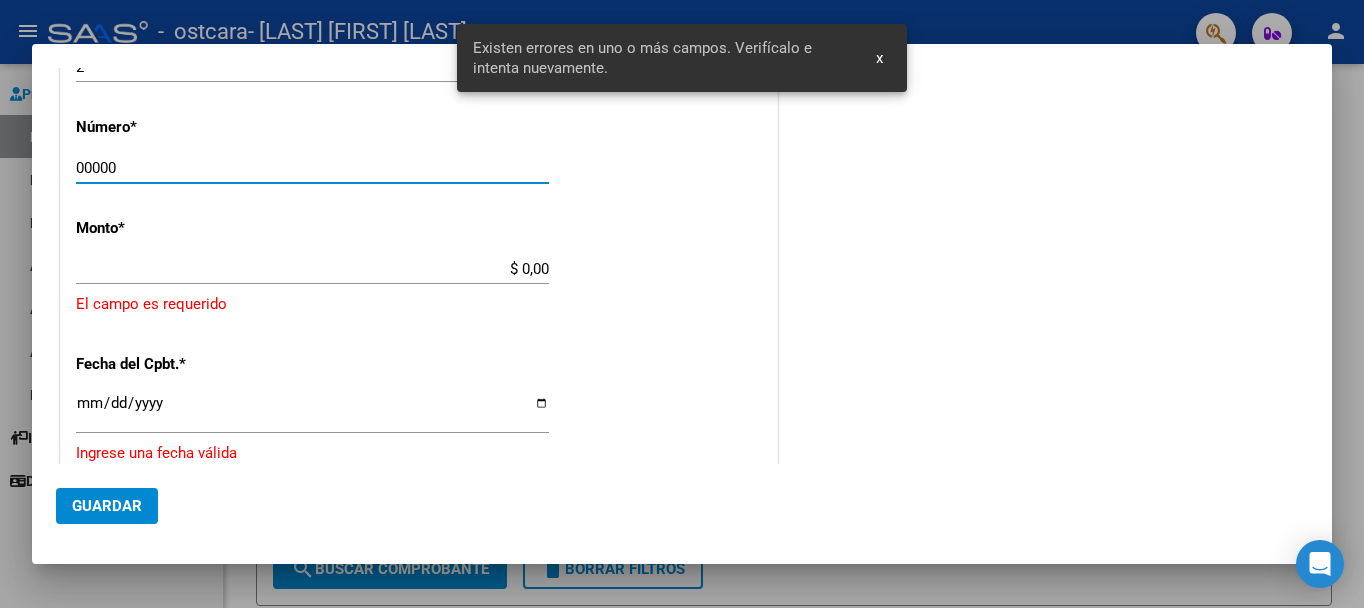 type on "[NUMBER]" 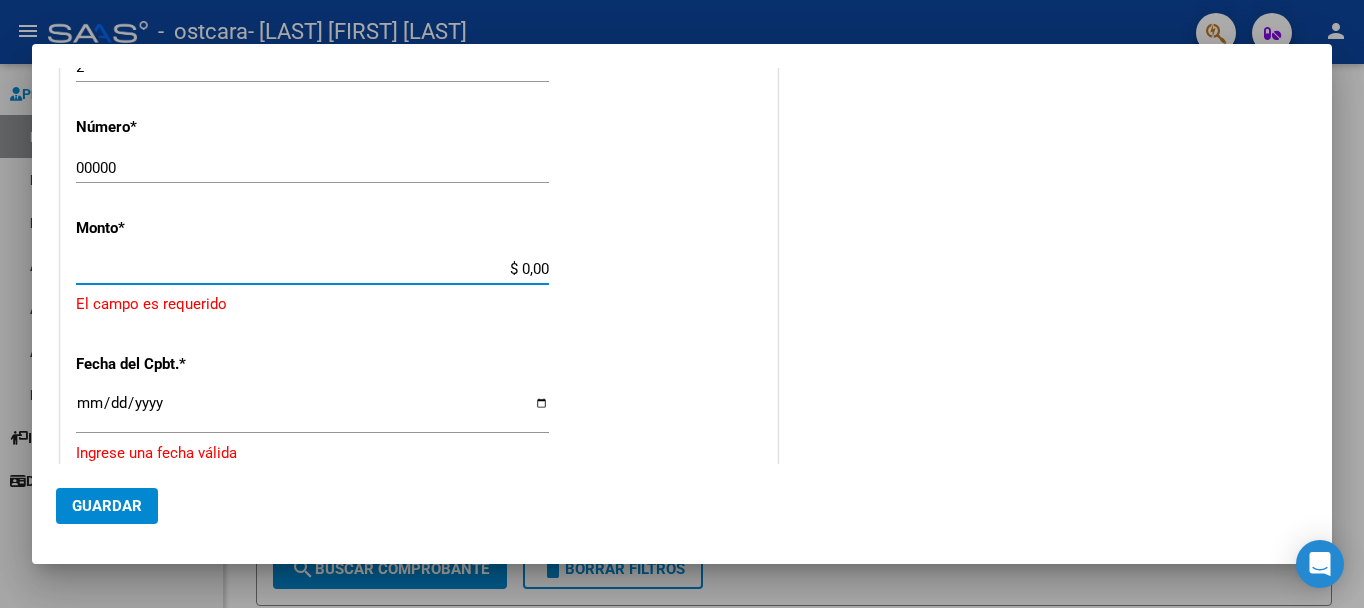 type on "$ 307.654,34" 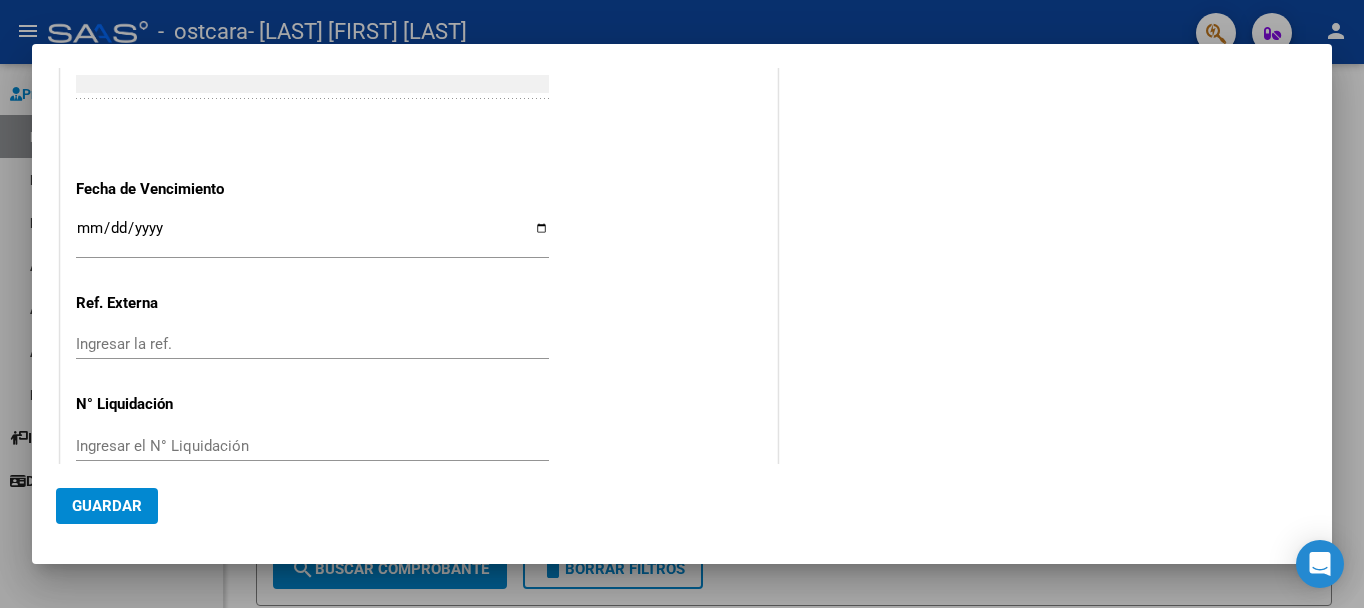 scroll, scrollTop: 1253, scrollLeft: 0, axis: vertical 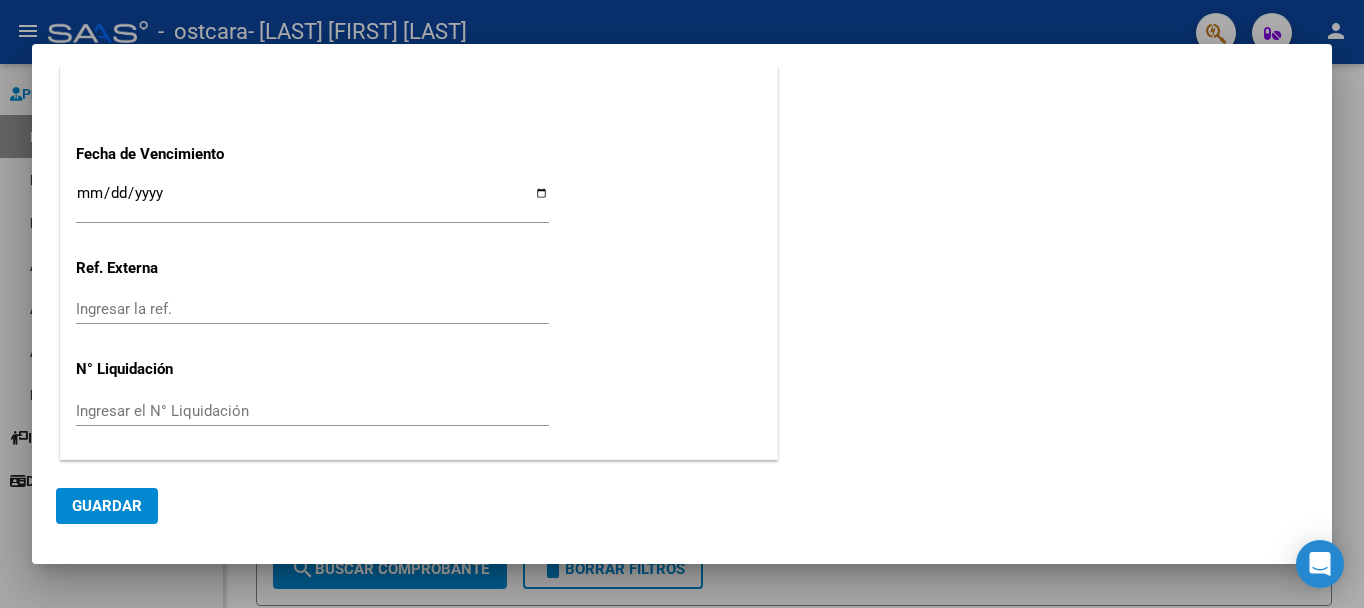 click on "Guardar" 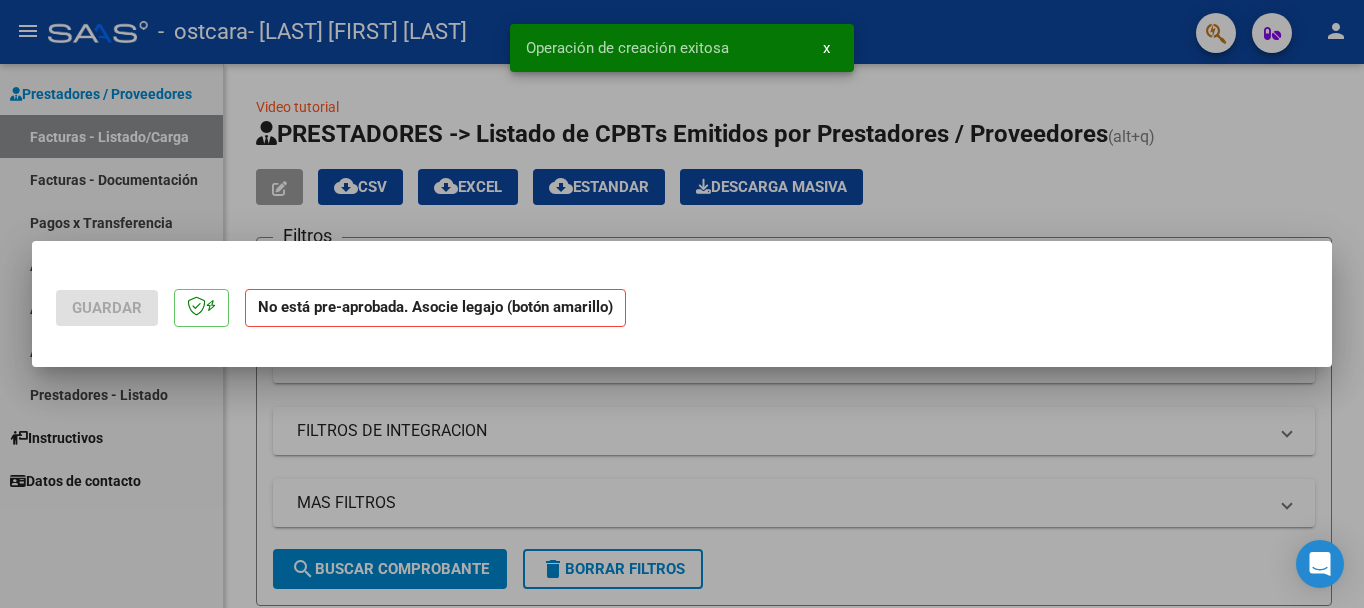 scroll, scrollTop: 0, scrollLeft: 0, axis: both 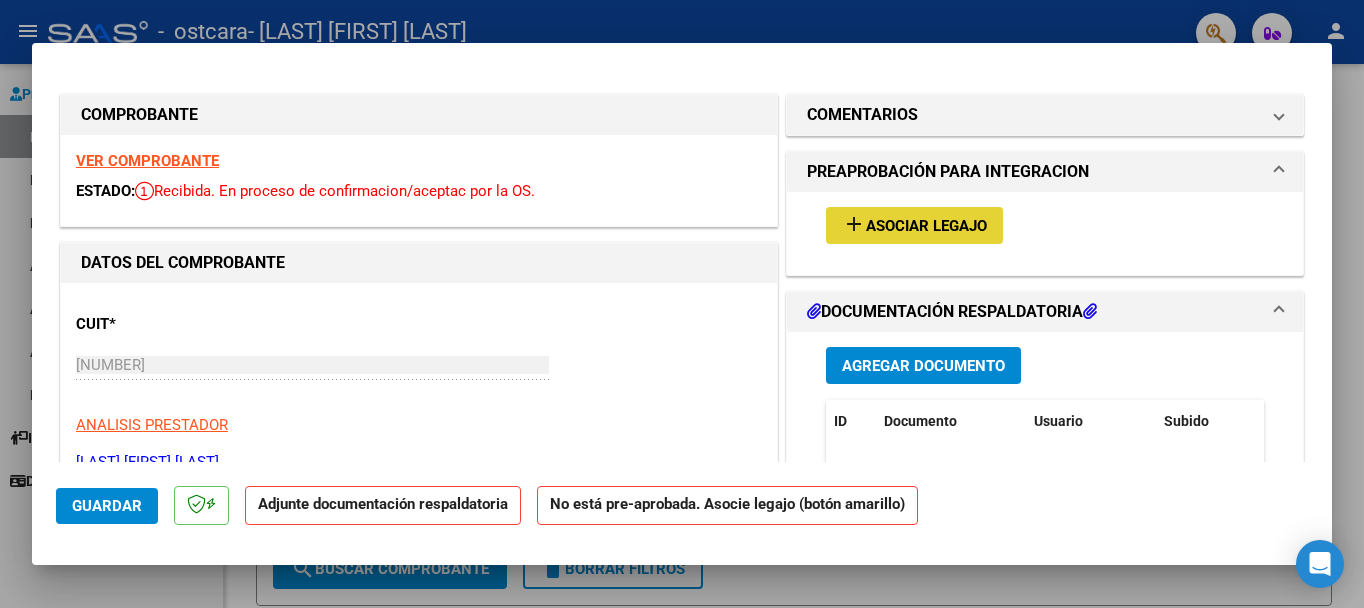 click on "Asociar Legajo" at bounding box center [926, 226] 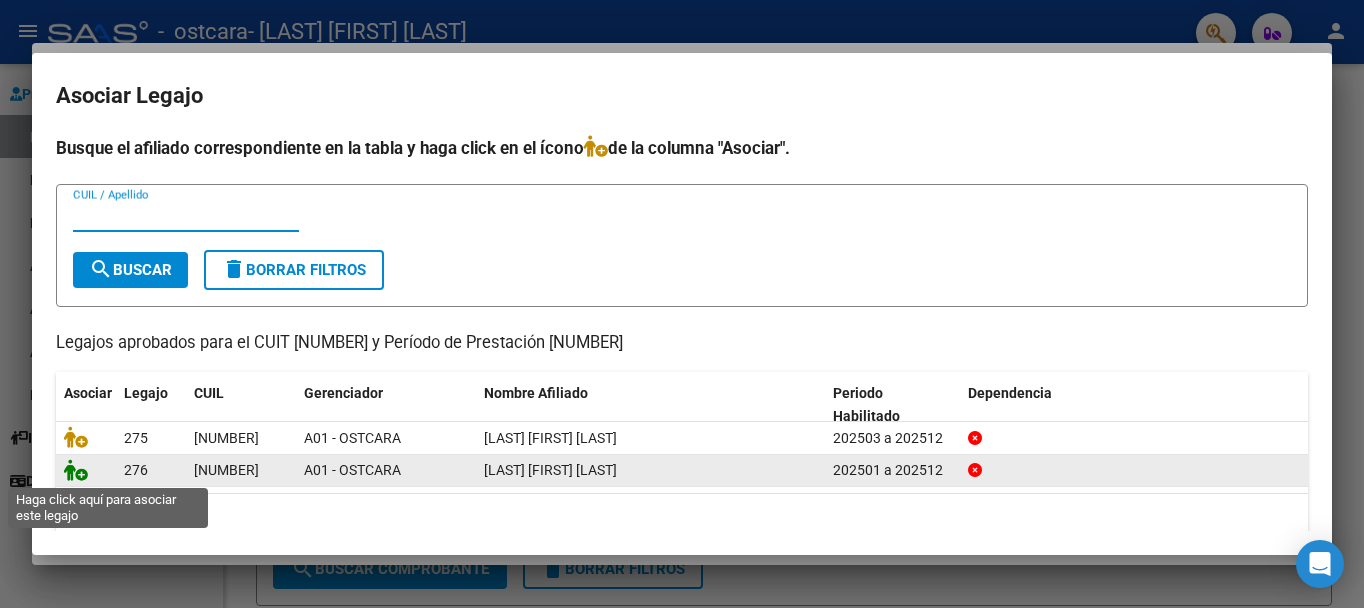 click 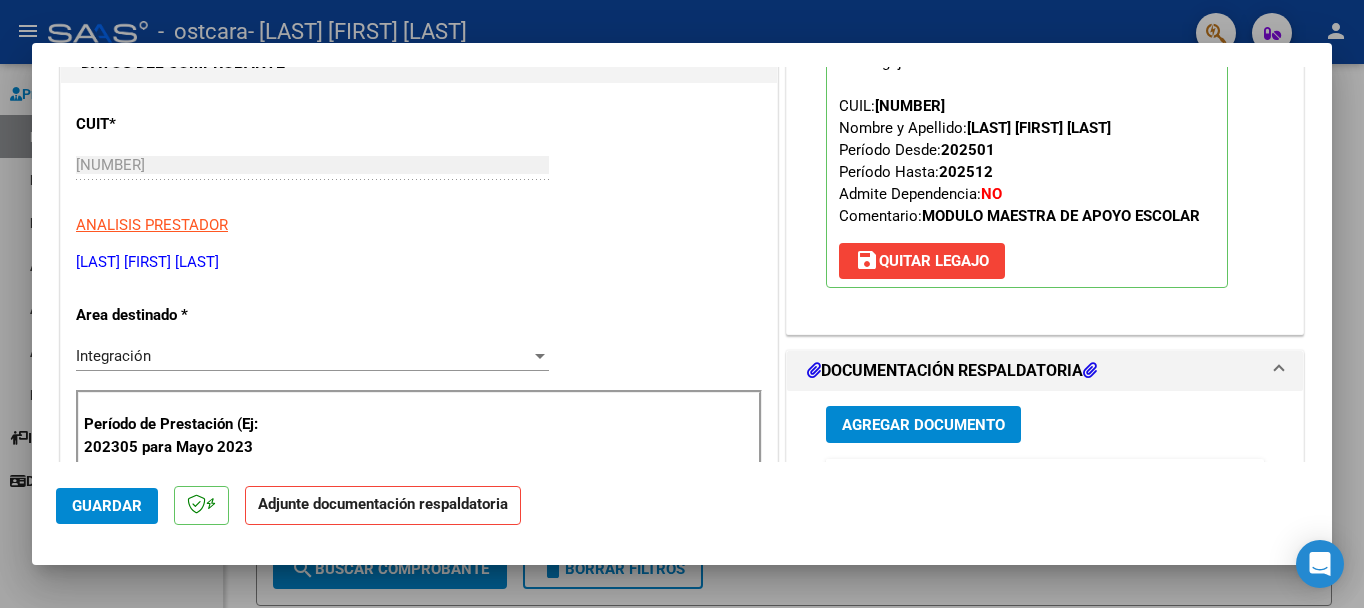 scroll, scrollTop: 300, scrollLeft: 0, axis: vertical 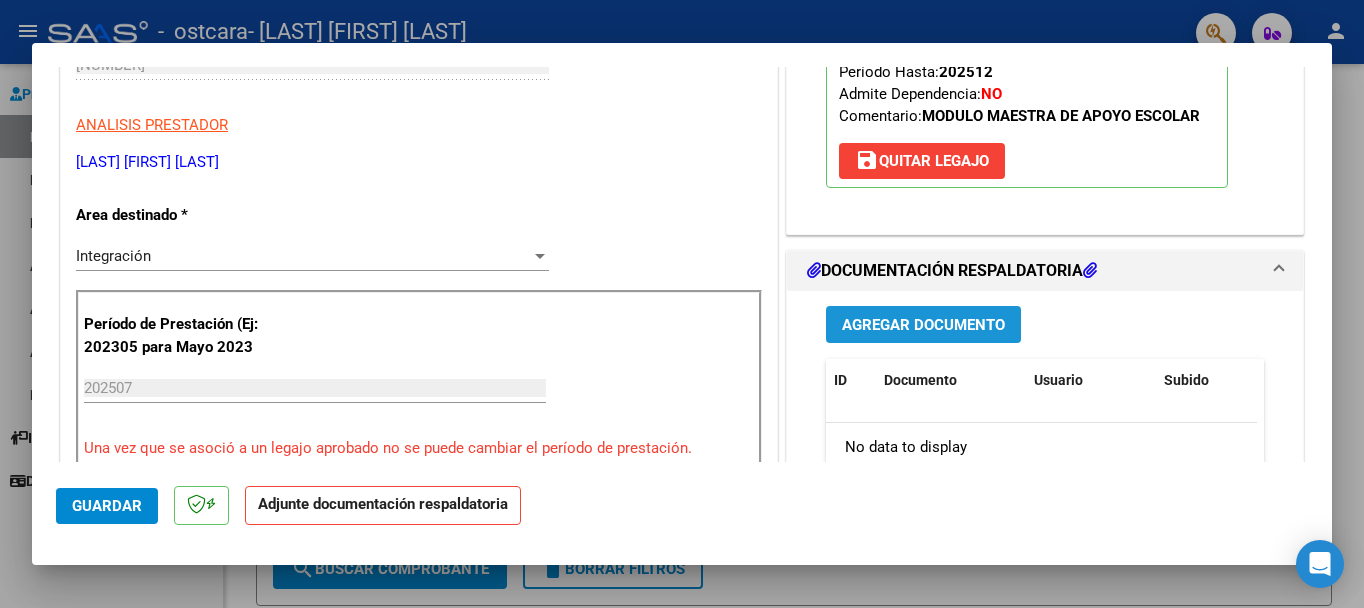 click on "Agregar Documento" at bounding box center [923, 325] 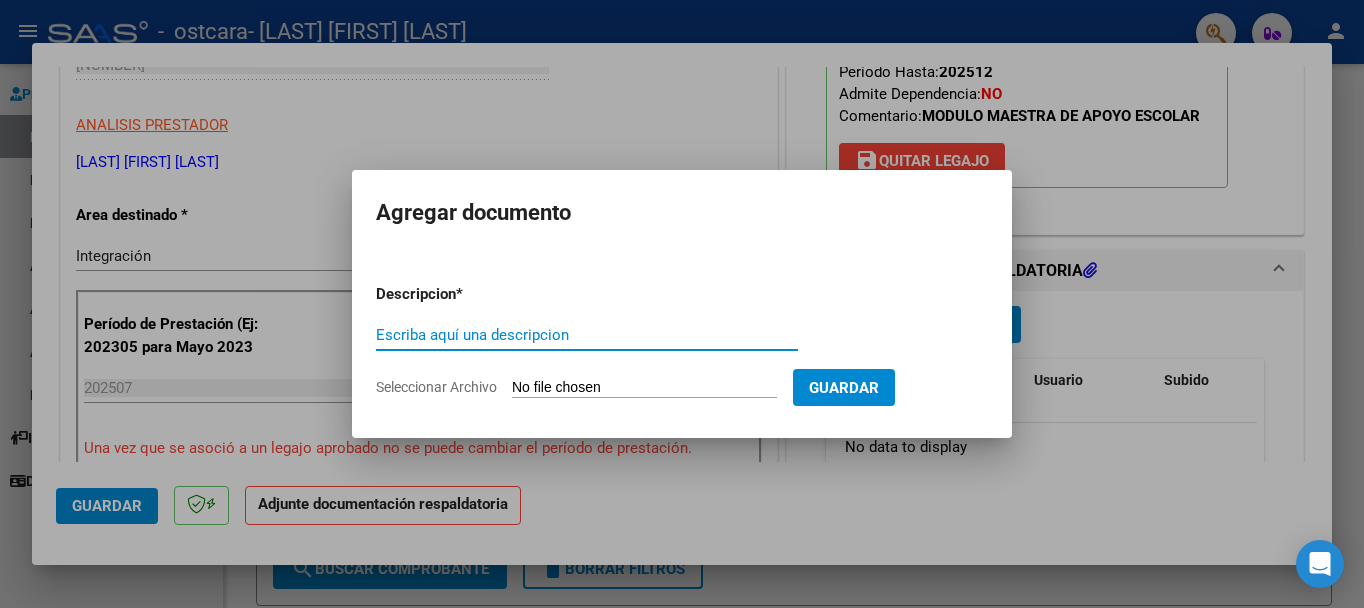 click on "Escriba aquí una descripcion" at bounding box center (587, 335) 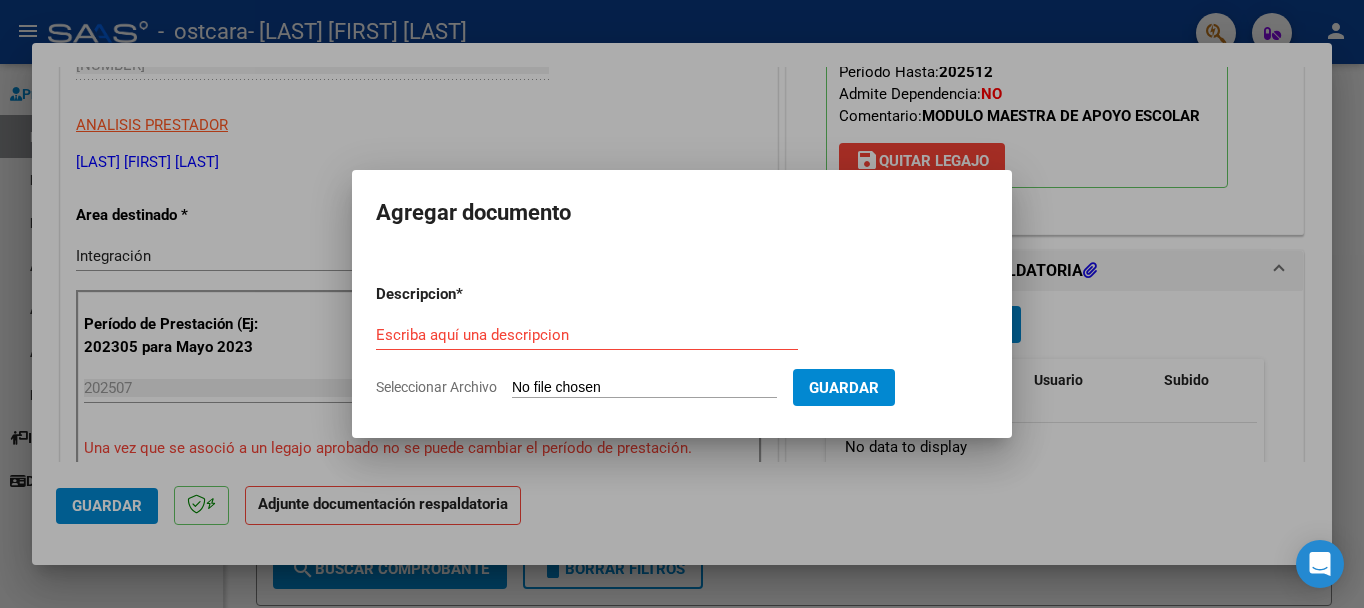 type on "C:\fakepath\[FILENAME]" 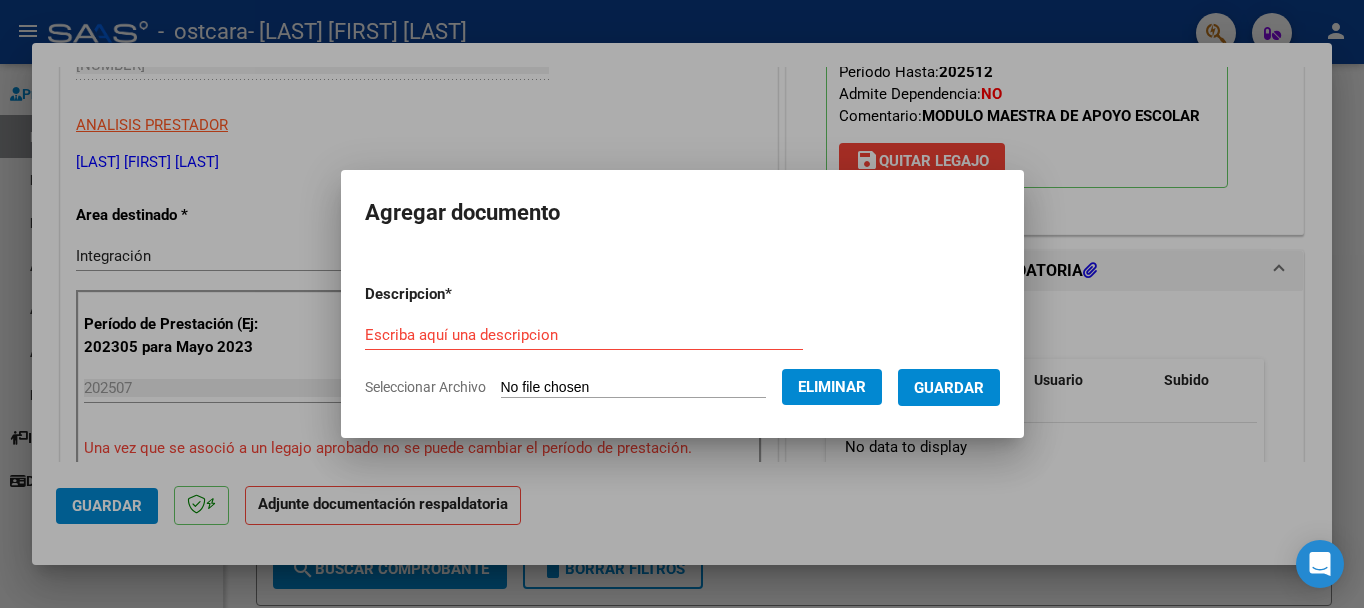 click on "Escriba aquí una descripcion" at bounding box center (584, 335) 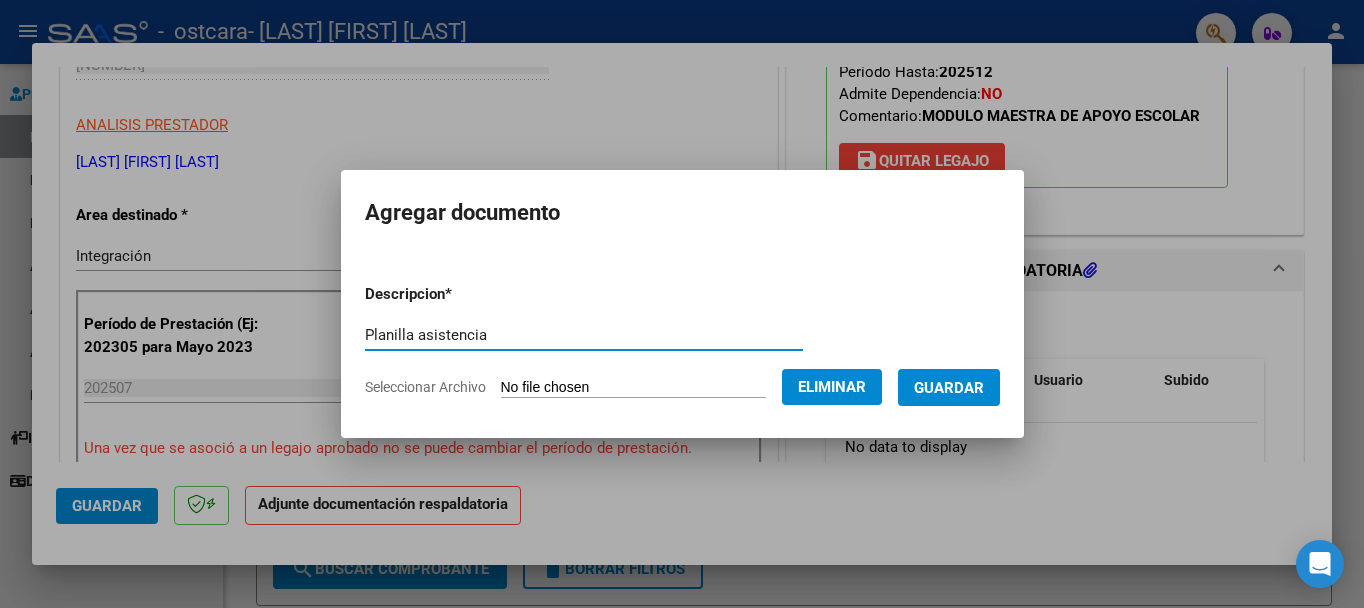 type on "Planilla asistencia" 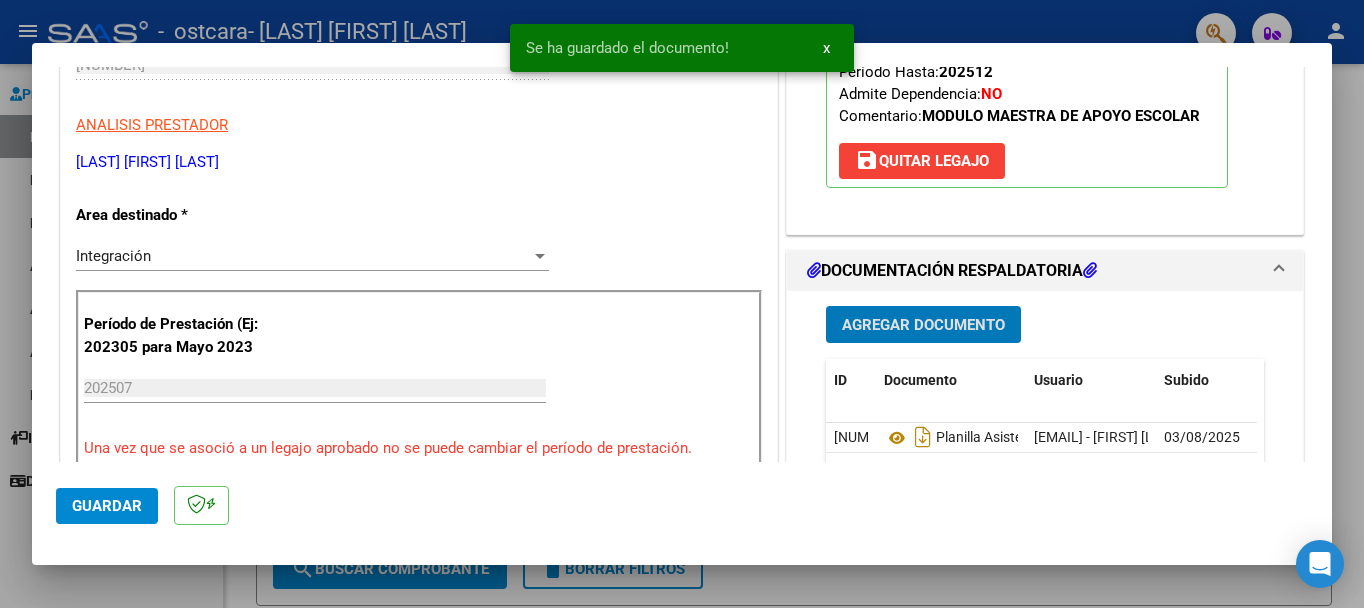 click on "Agregar Documento" at bounding box center (923, 325) 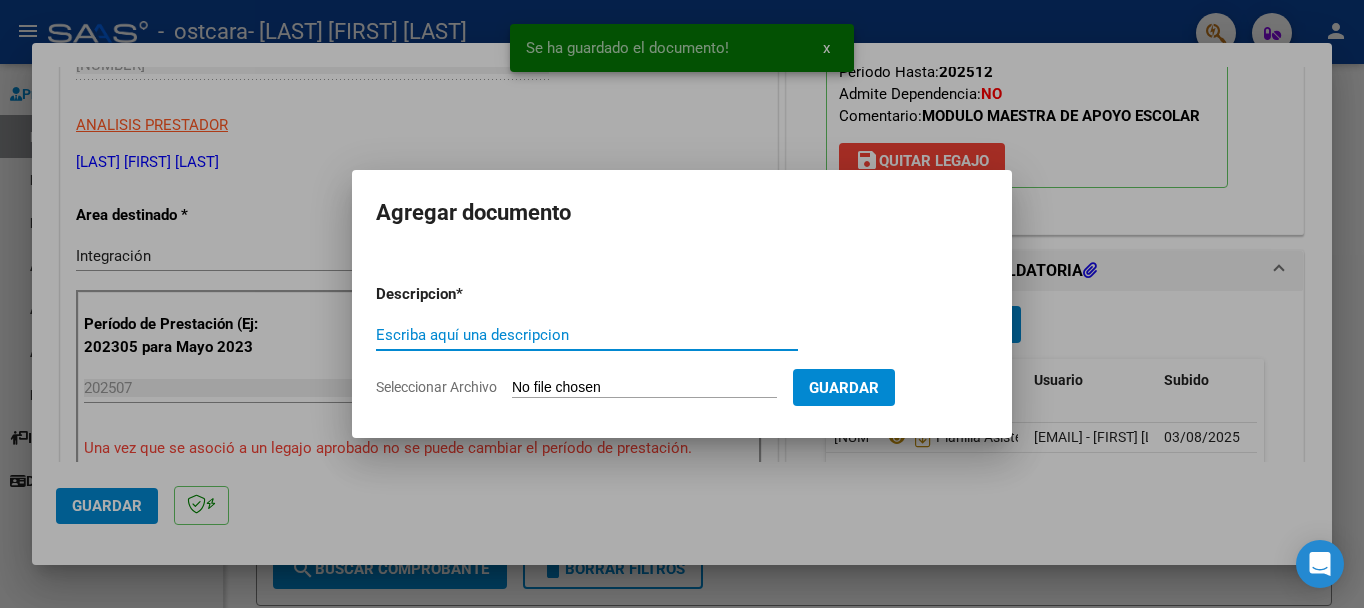 click on "Seleccionar Archivo" at bounding box center (644, 388) 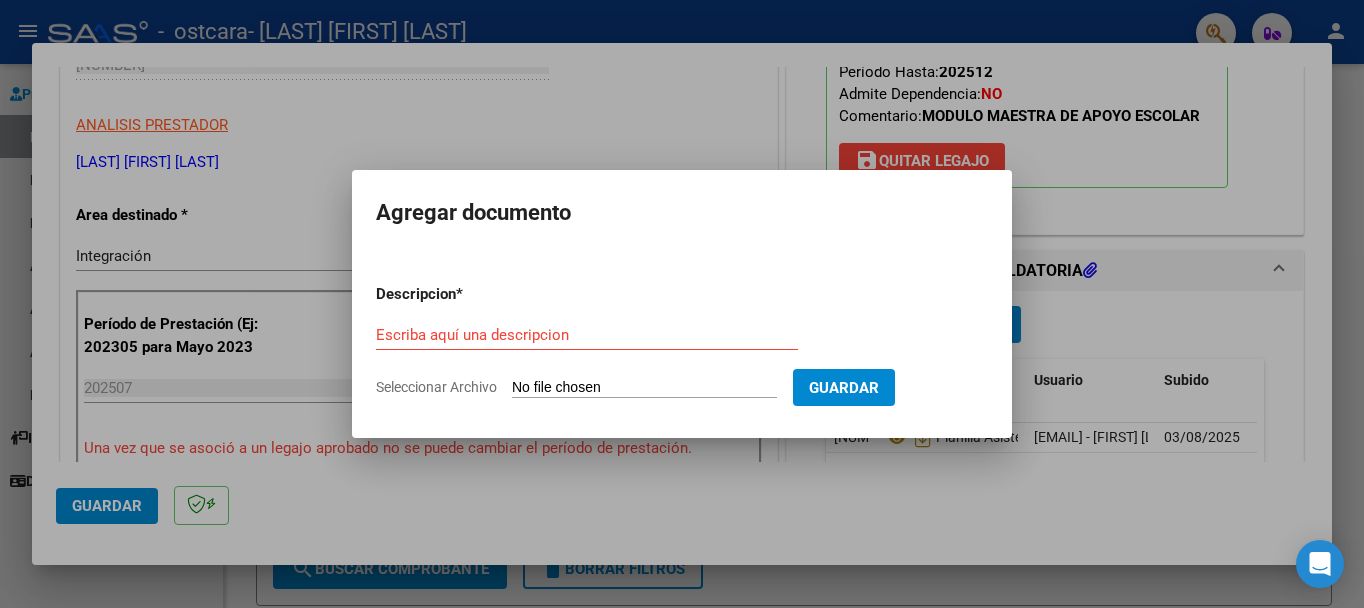 type on "C:\fakepath\[FILENAME]" 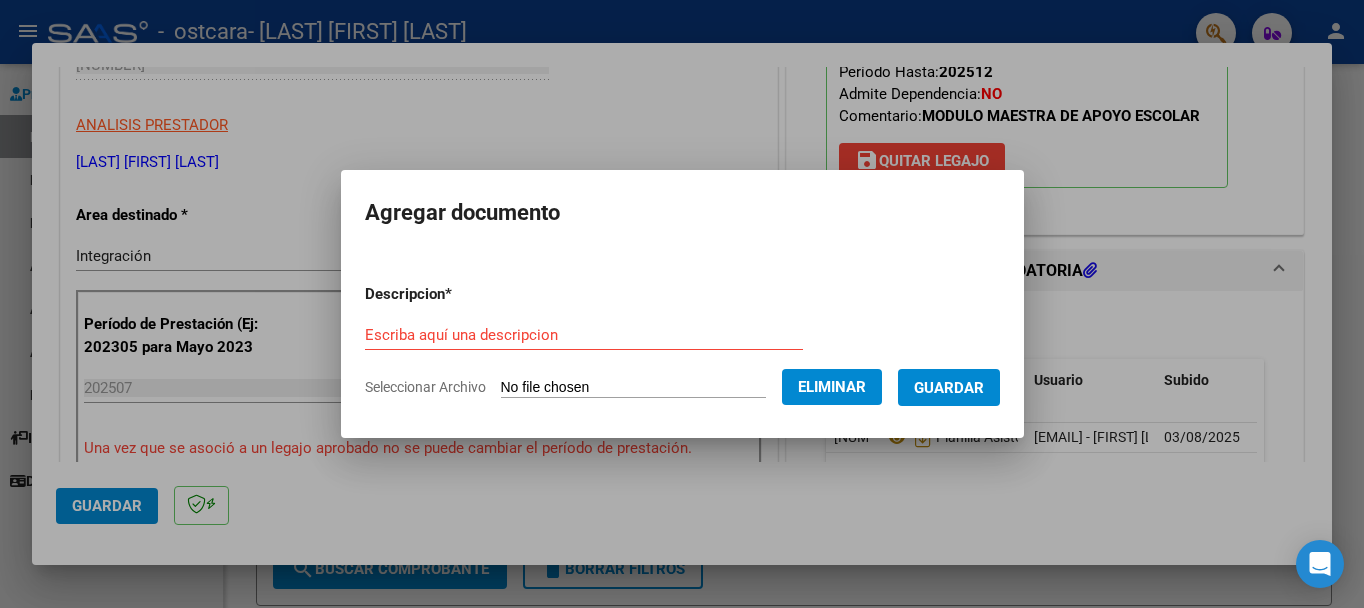 click on "Descripcion  *   Escriba aquí una descripcion  Seleccionar Archivo Eliminar Guardar" at bounding box center (682, 341) 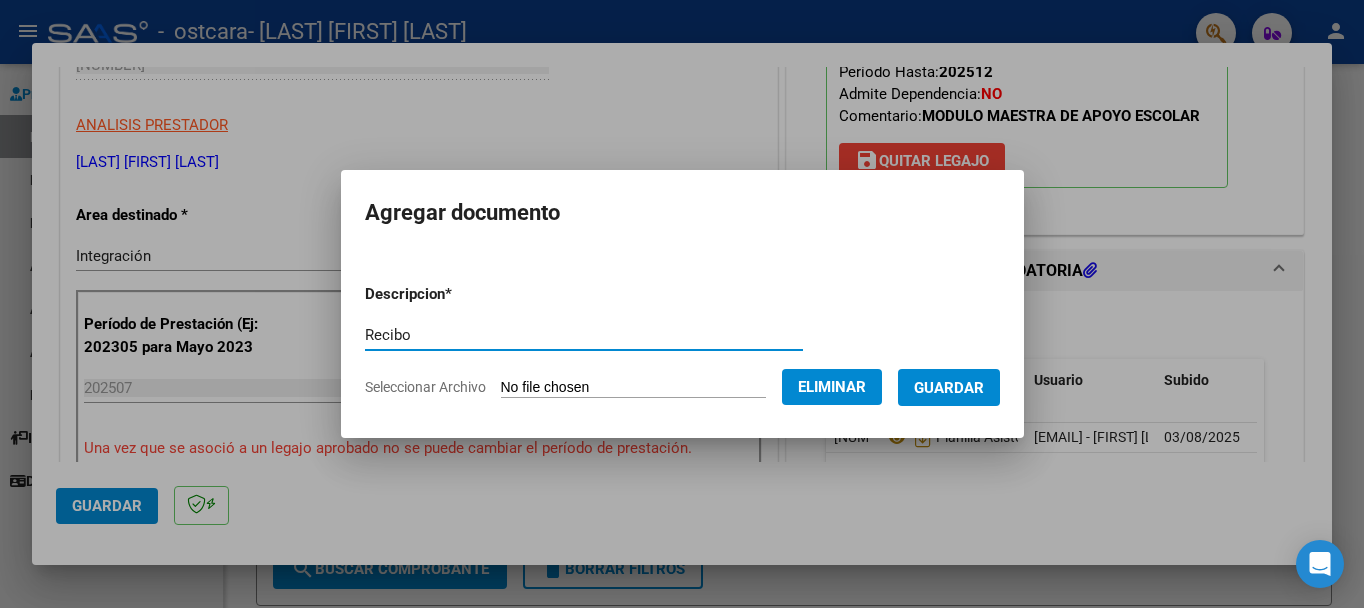type on "Recibo" 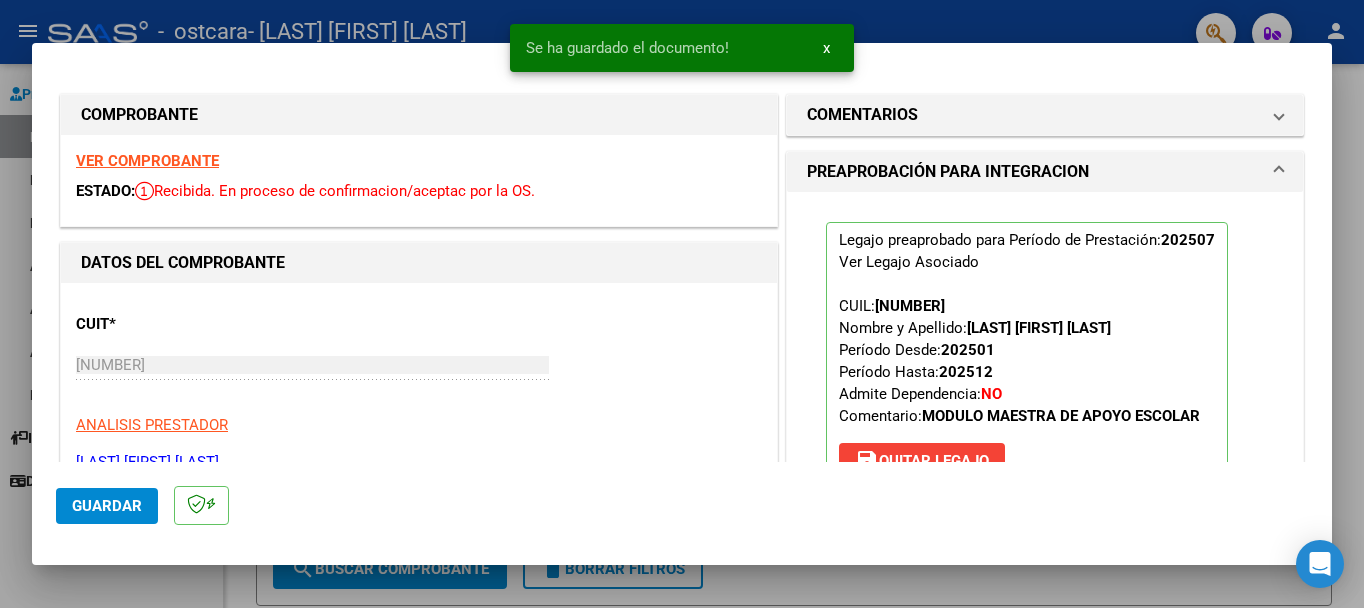 scroll, scrollTop: 300, scrollLeft: 0, axis: vertical 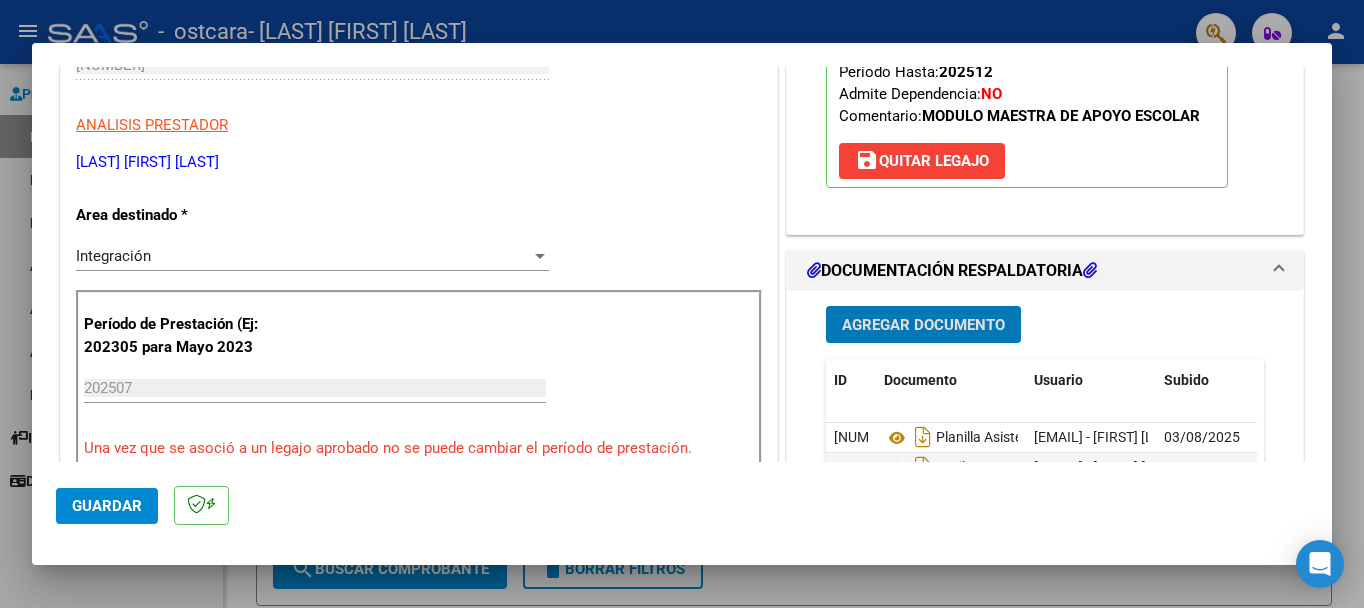 click on "Guardar" 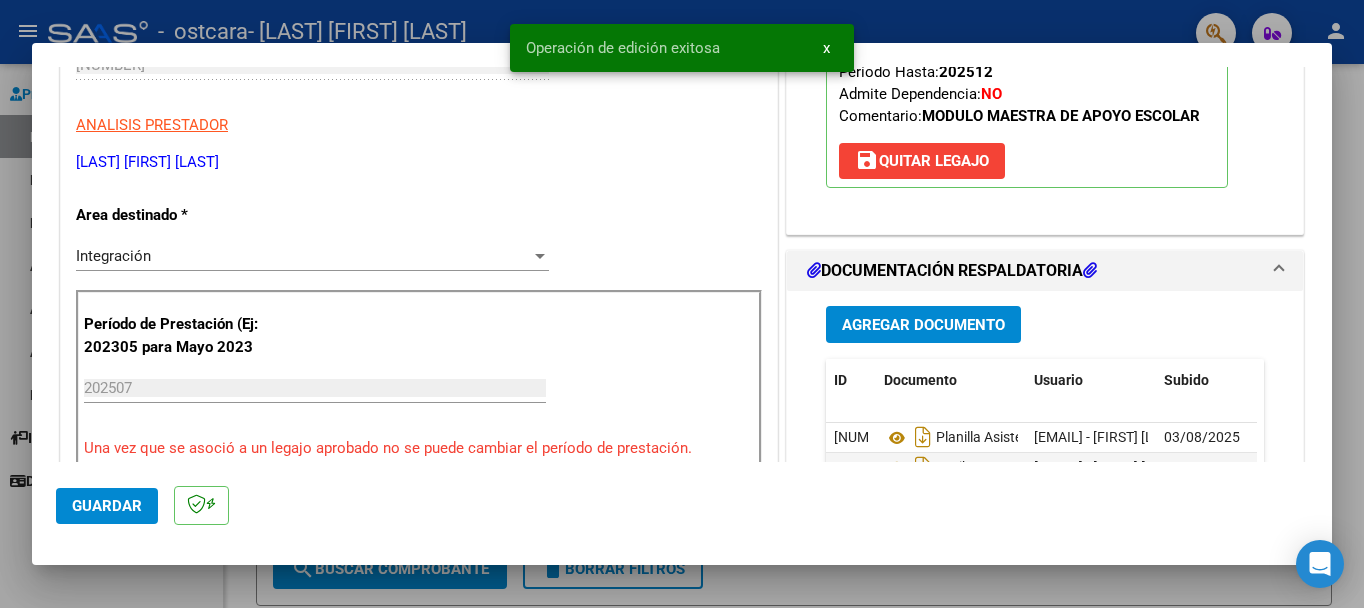scroll, scrollTop: 0, scrollLeft: 0, axis: both 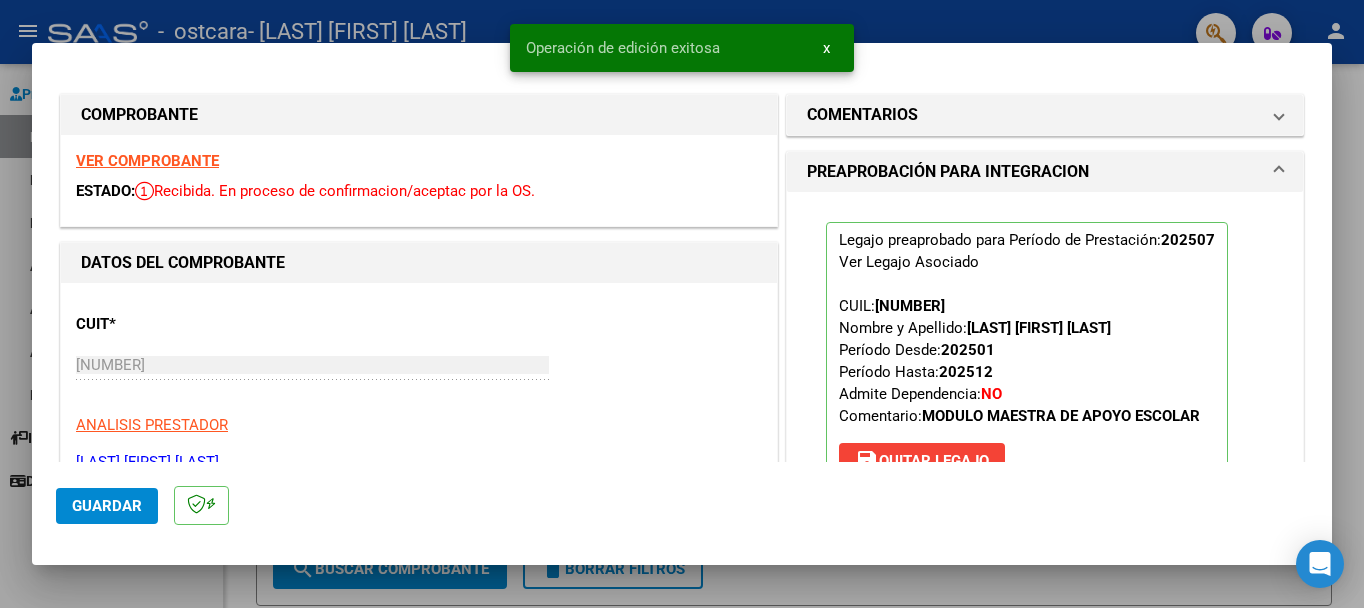click at bounding box center (682, 304) 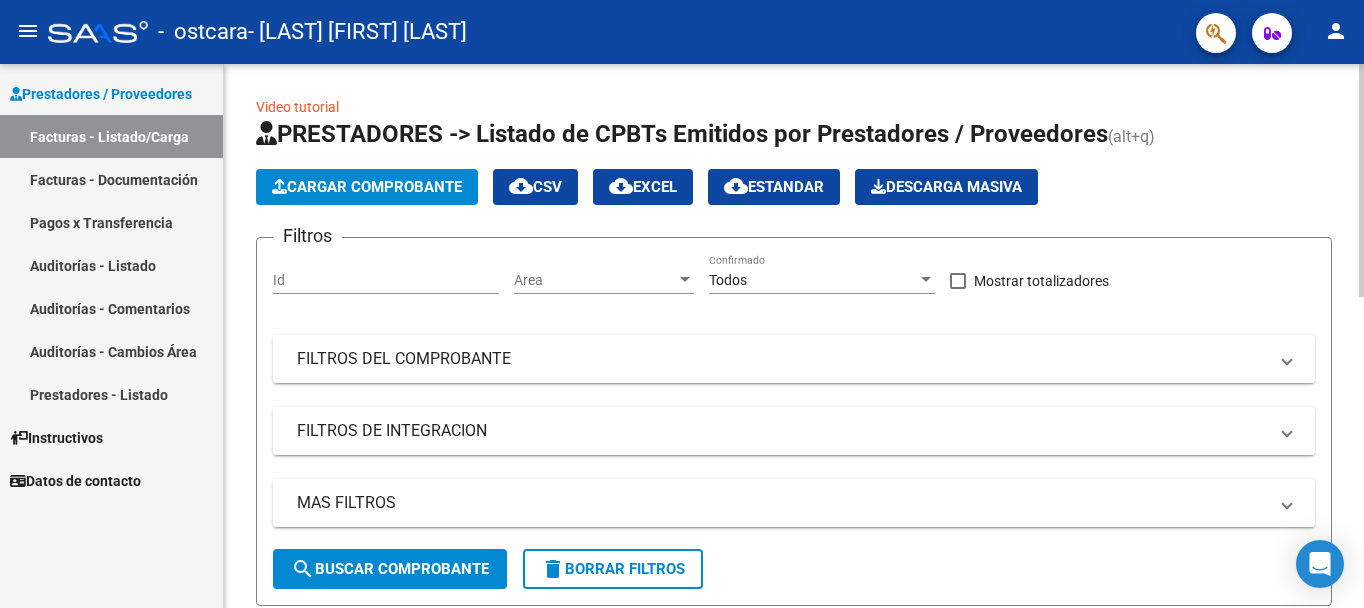 click on "Cargar Comprobante" 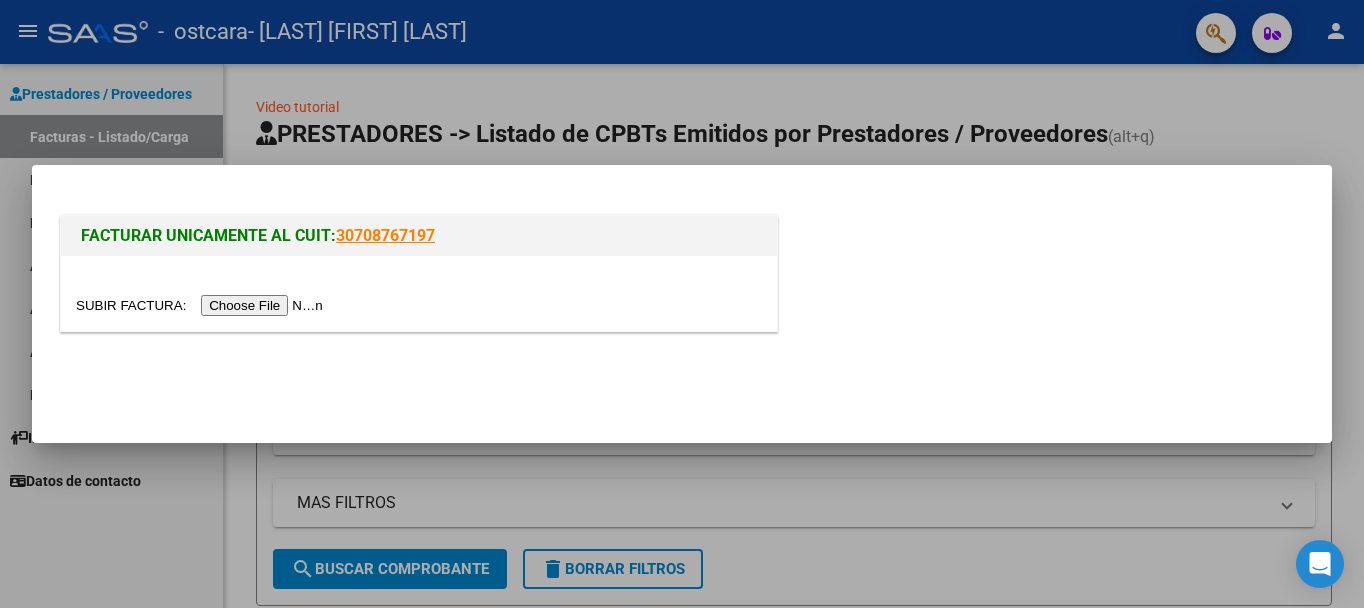 click at bounding box center (202, 305) 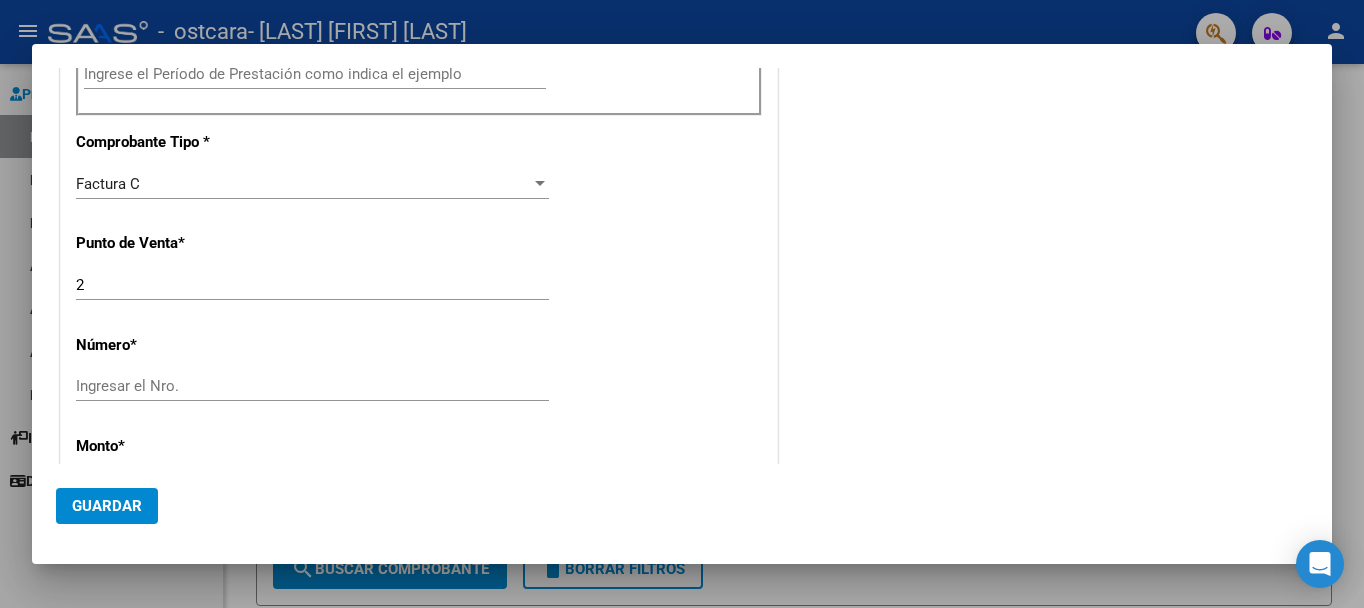 scroll, scrollTop: 700, scrollLeft: 0, axis: vertical 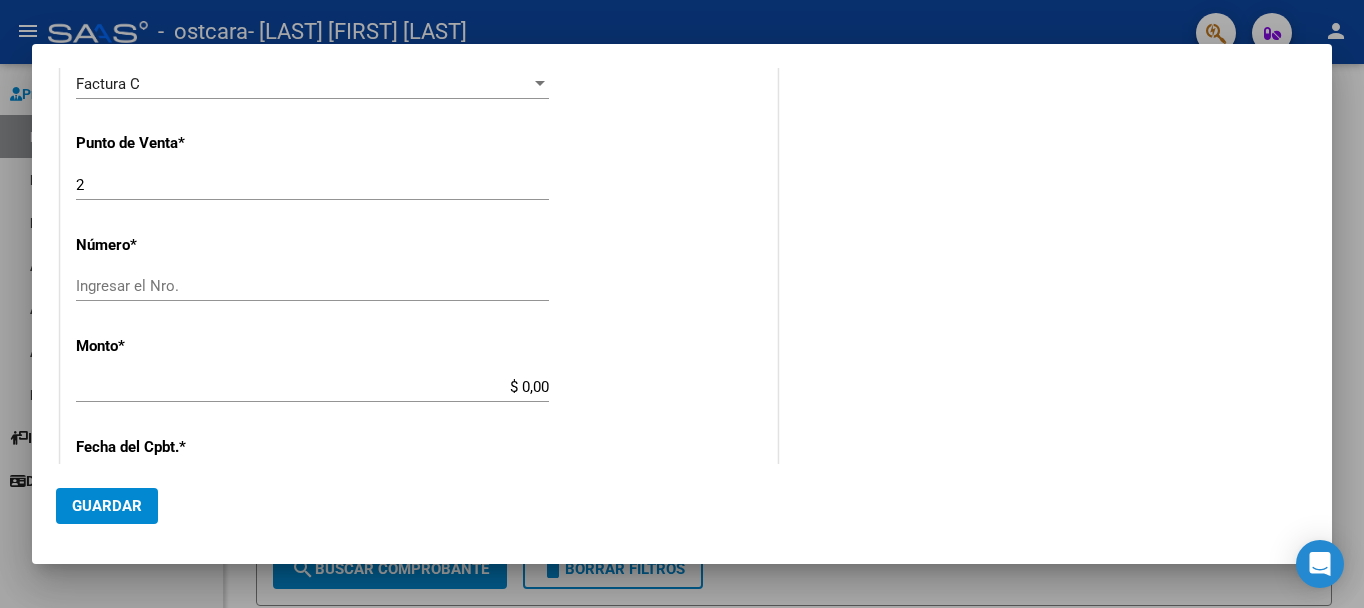 click on "Ingresar el Nro." at bounding box center (312, 286) 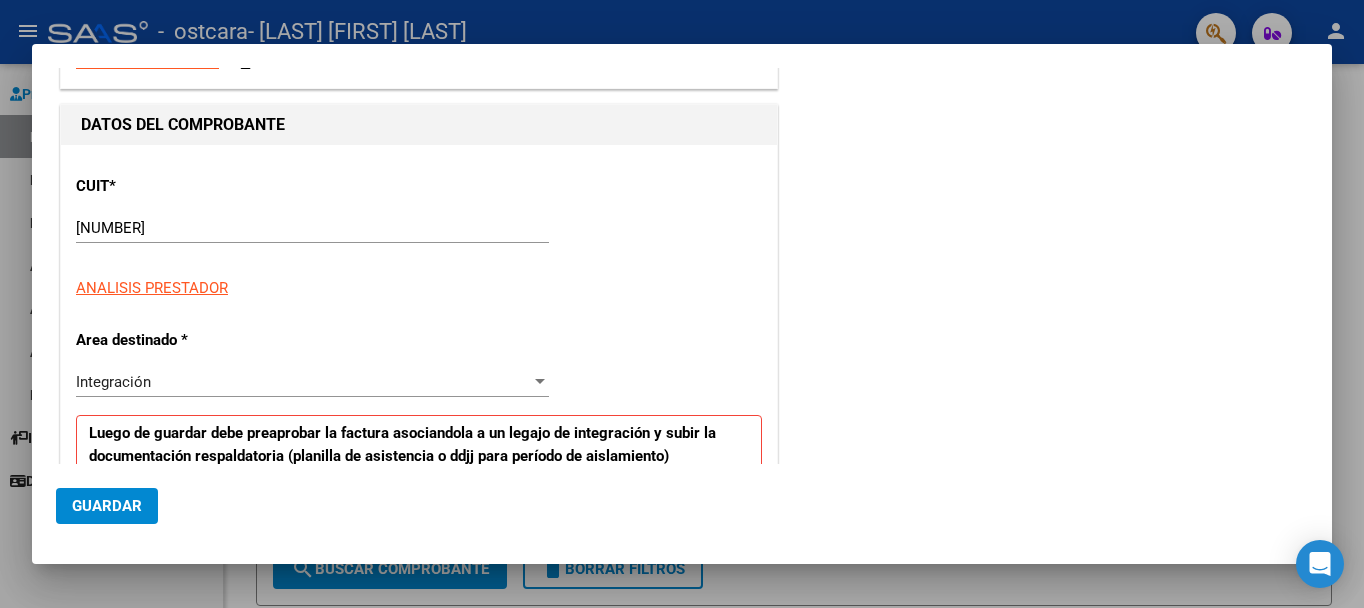 scroll, scrollTop: 0, scrollLeft: 0, axis: both 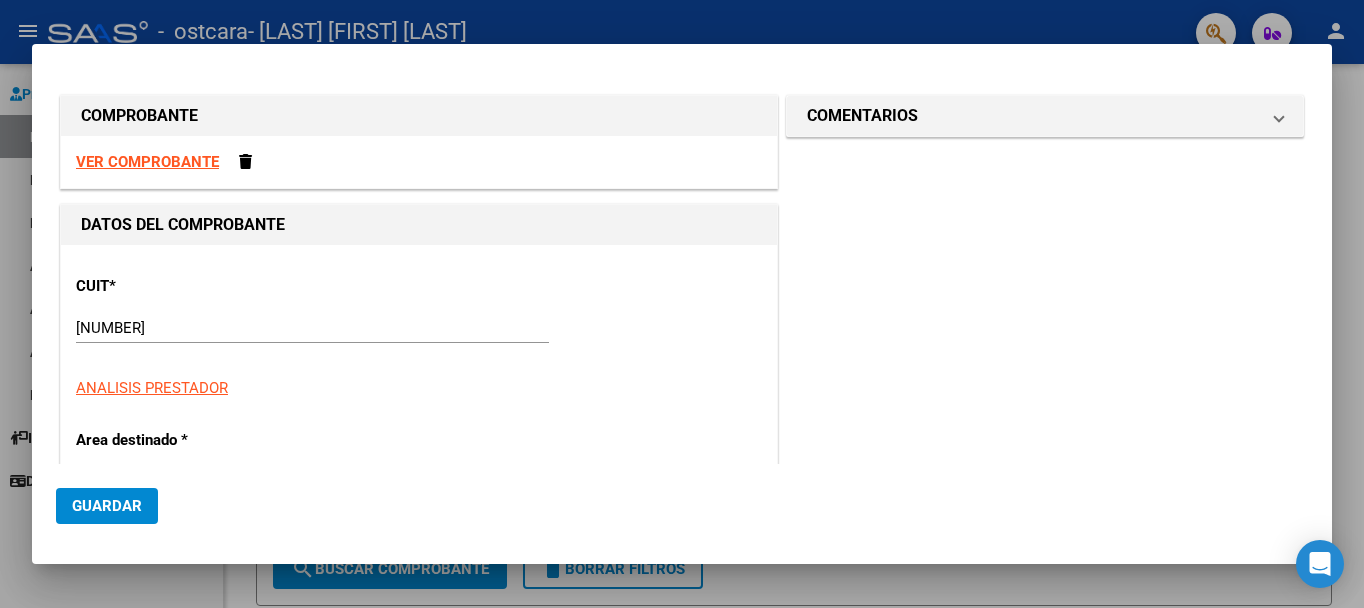 click on "VER COMPROBANTE" at bounding box center (147, 162) 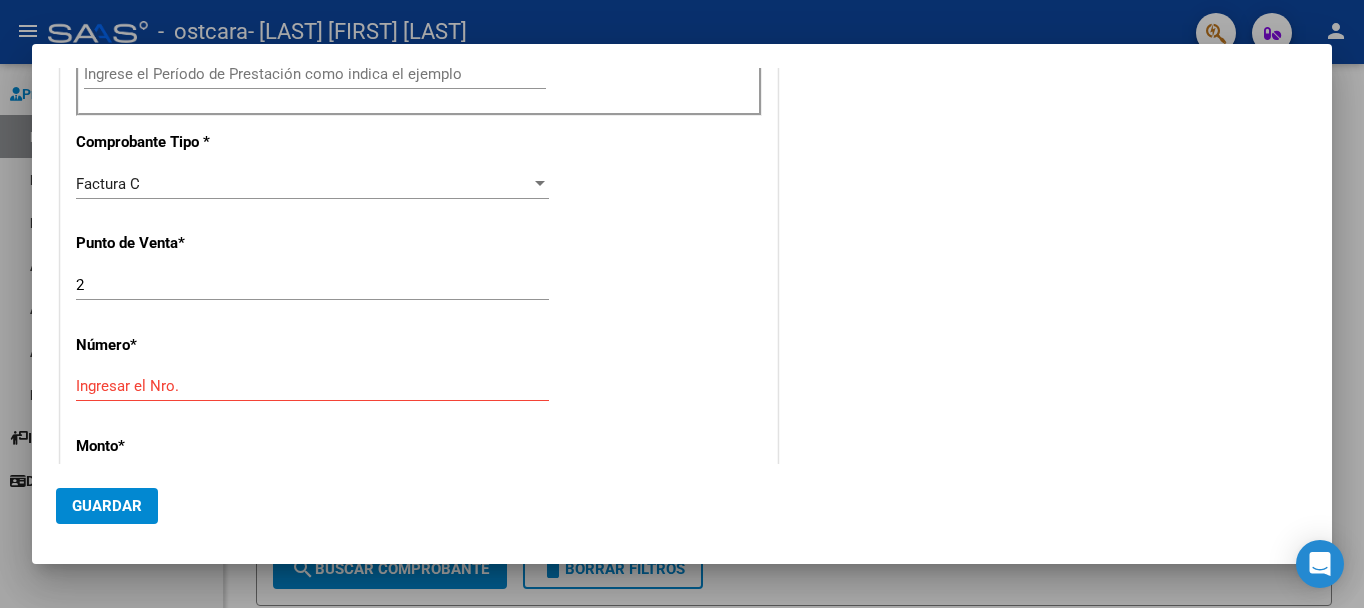 scroll, scrollTop: 700, scrollLeft: 0, axis: vertical 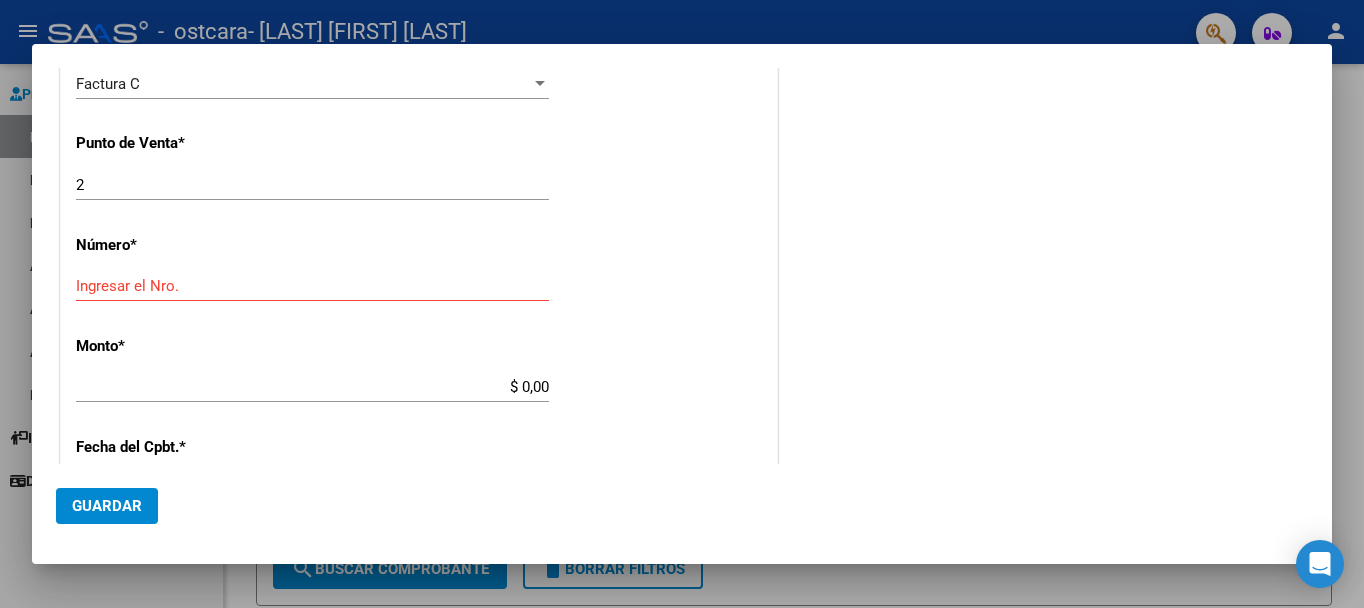 click on "Ingresar el Nro." at bounding box center [312, 286] 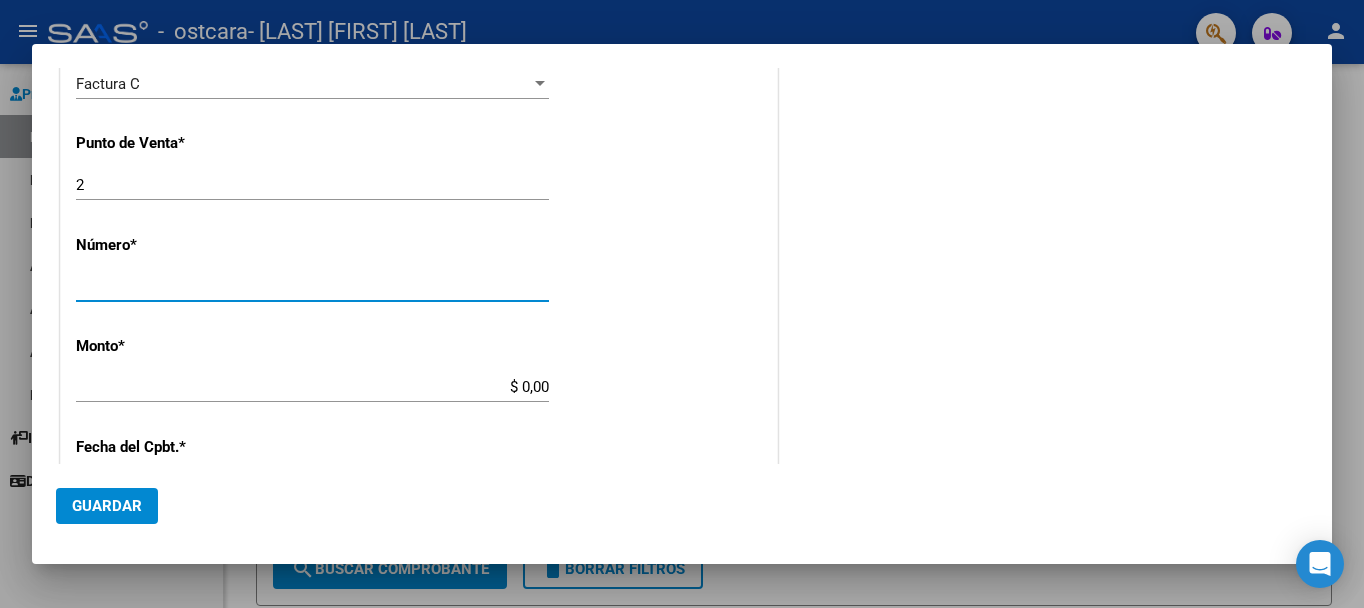 scroll, scrollTop: 900, scrollLeft: 0, axis: vertical 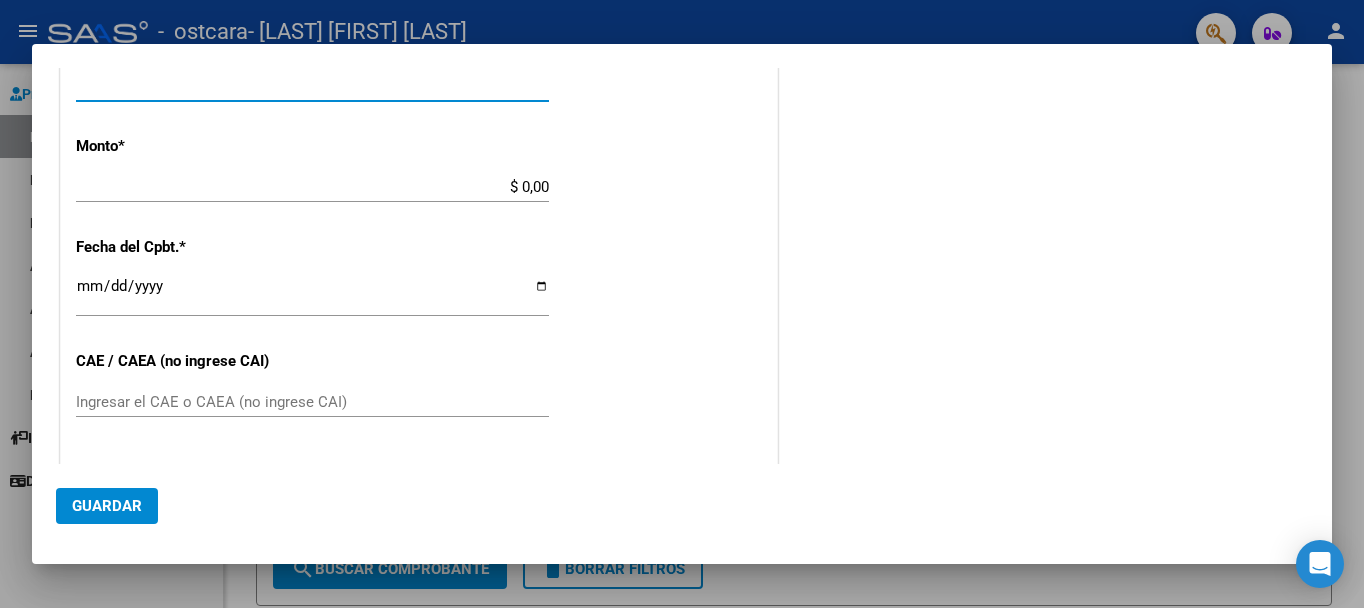 type on "[NUMBER]" 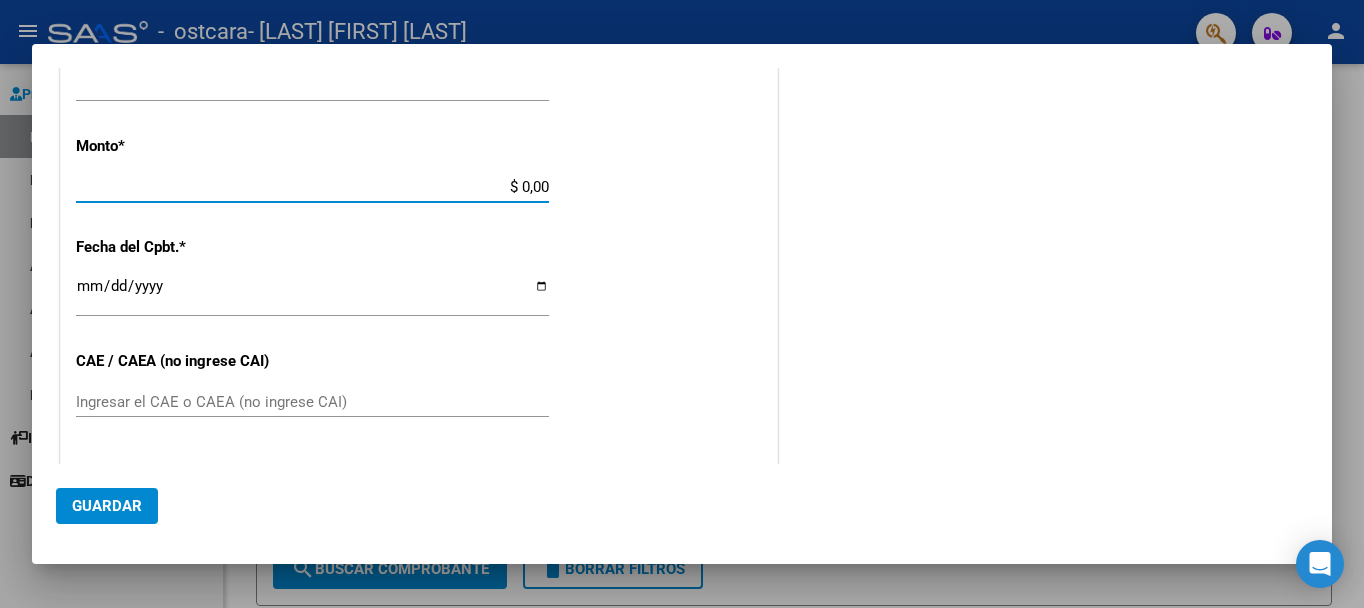 type on "$ 307.654,34" 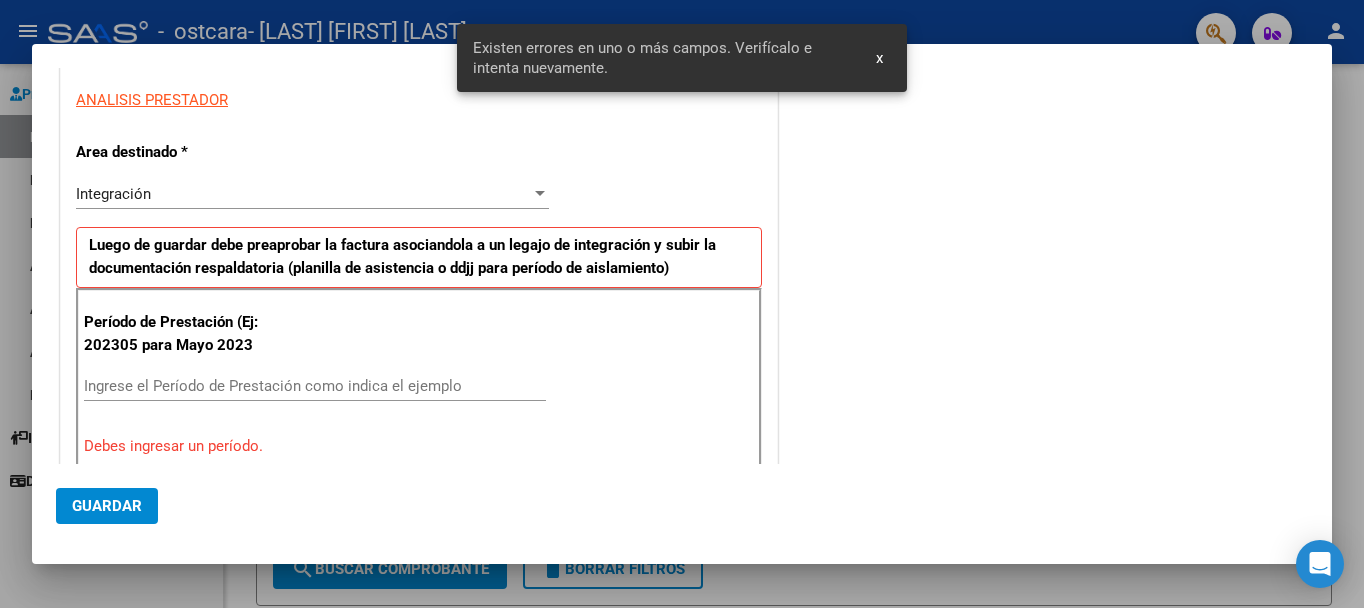scroll, scrollTop: 388, scrollLeft: 0, axis: vertical 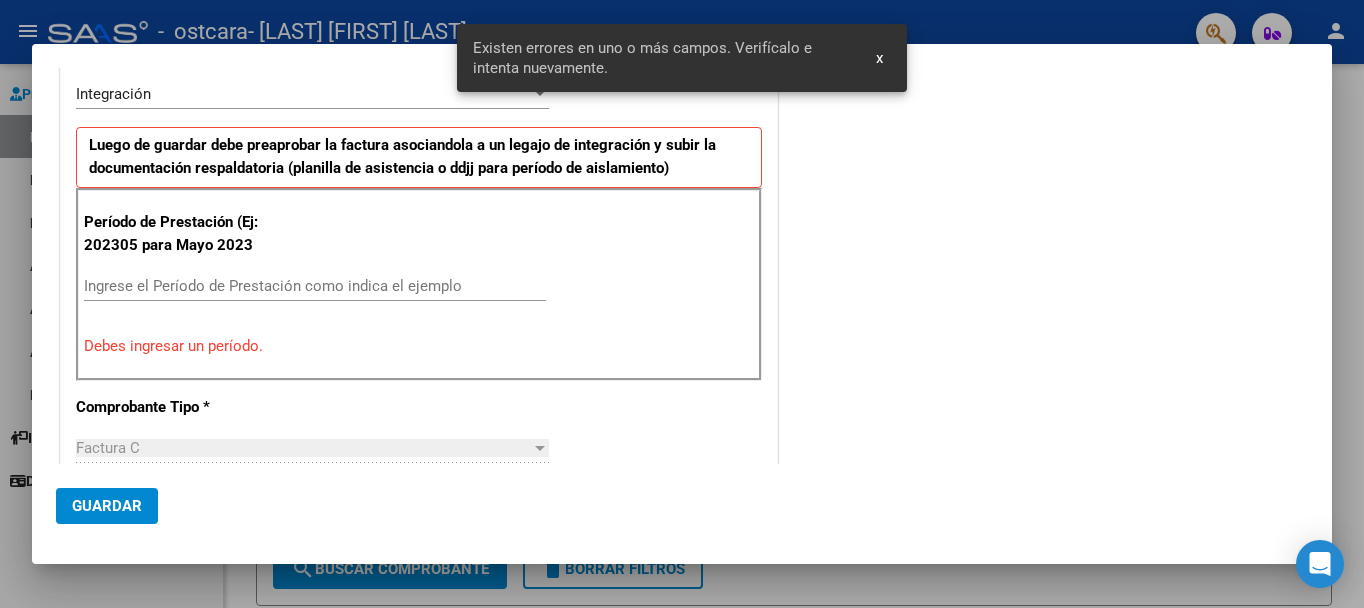 click on "Ingrese el Período de Prestación como indica el ejemplo" at bounding box center [315, 286] 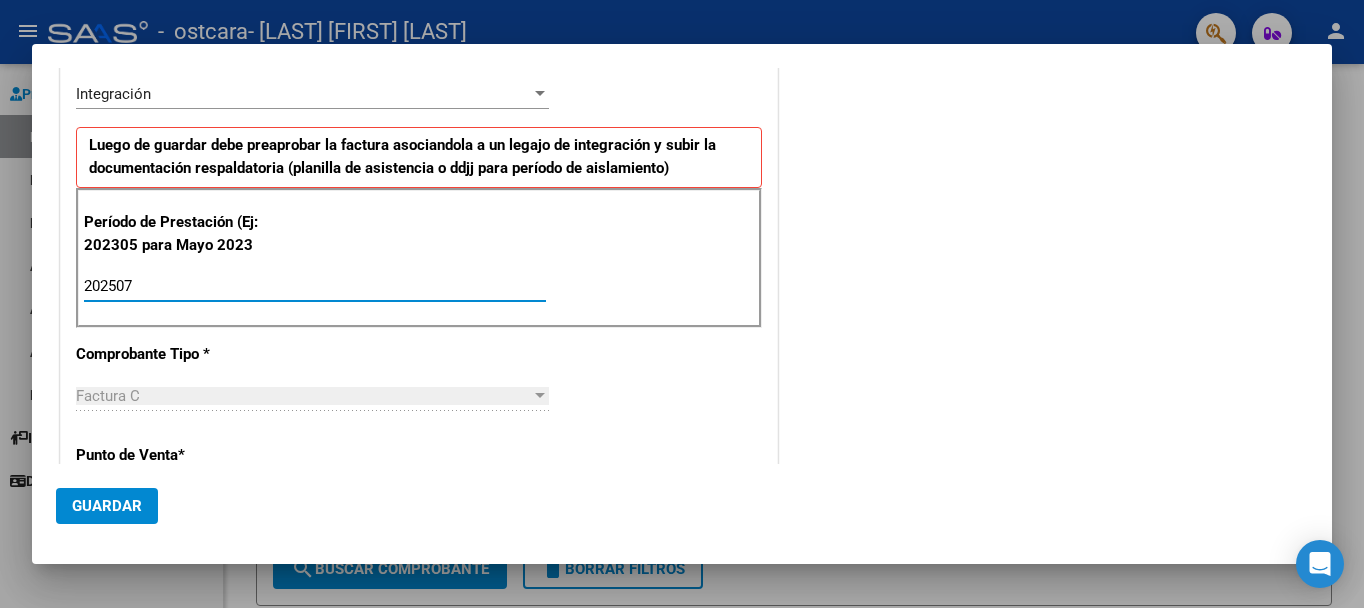 type on "202507" 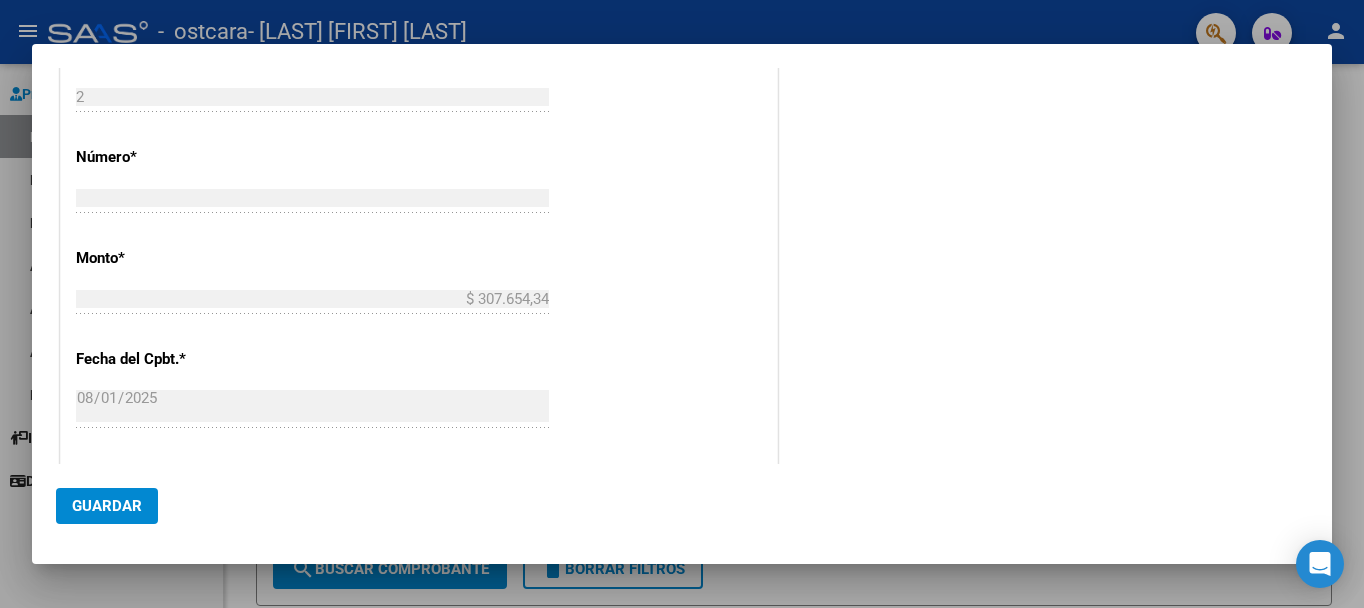 scroll, scrollTop: 1088, scrollLeft: 0, axis: vertical 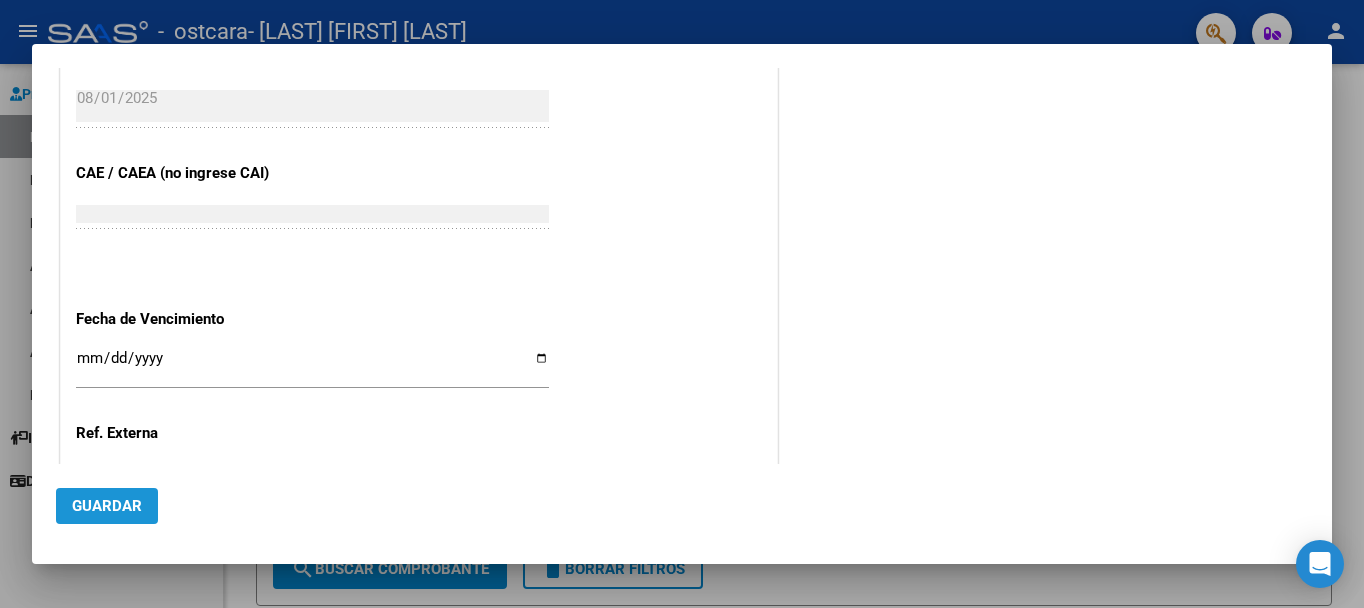 click on "Guardar" 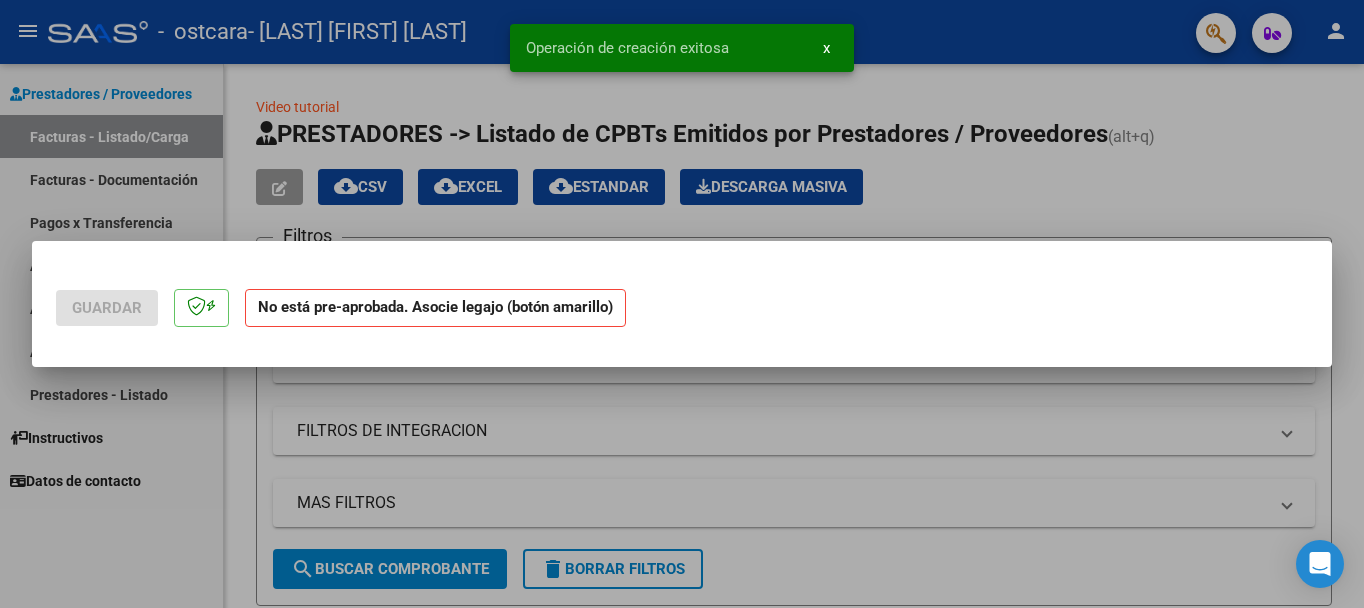 scroll, scrollTop: 0, scrollLeft: 0, axis: both 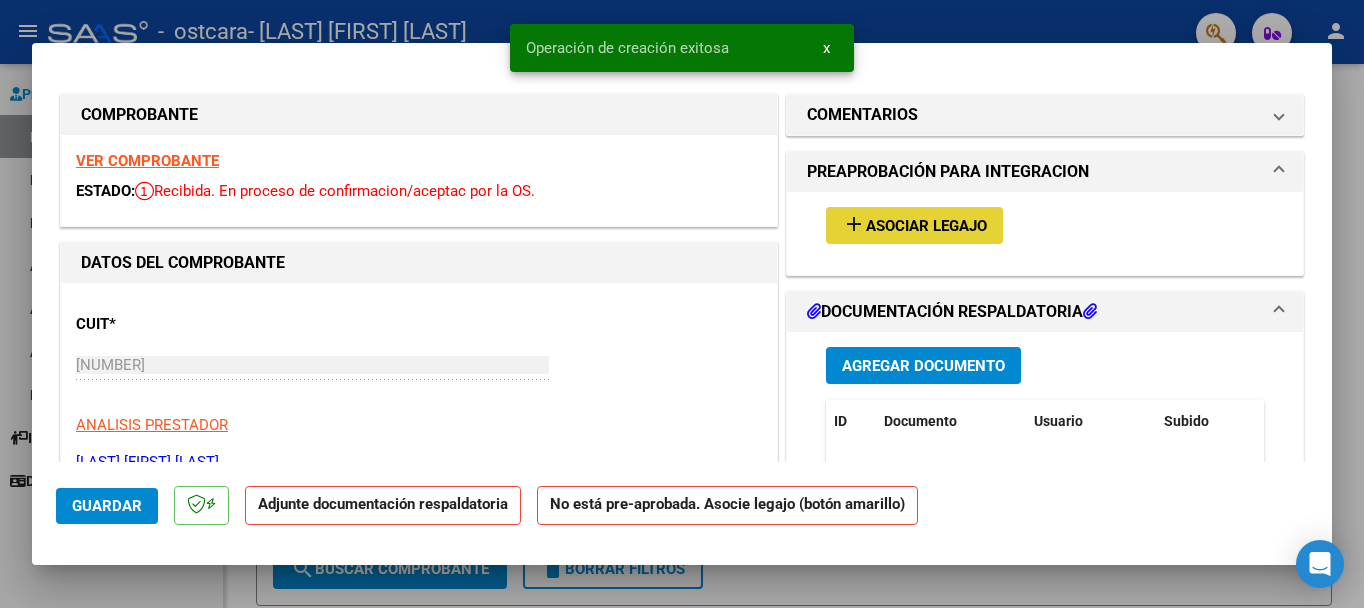 click on "Asociar Legajo" at bounding box center (926, 226) 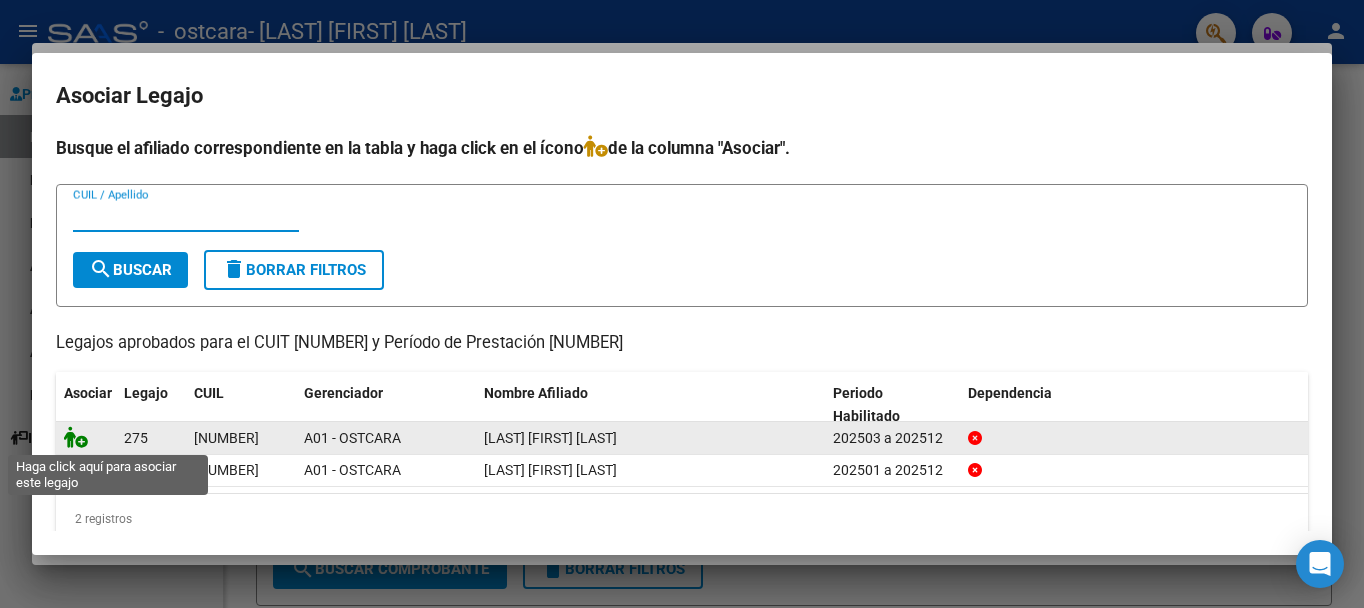 click 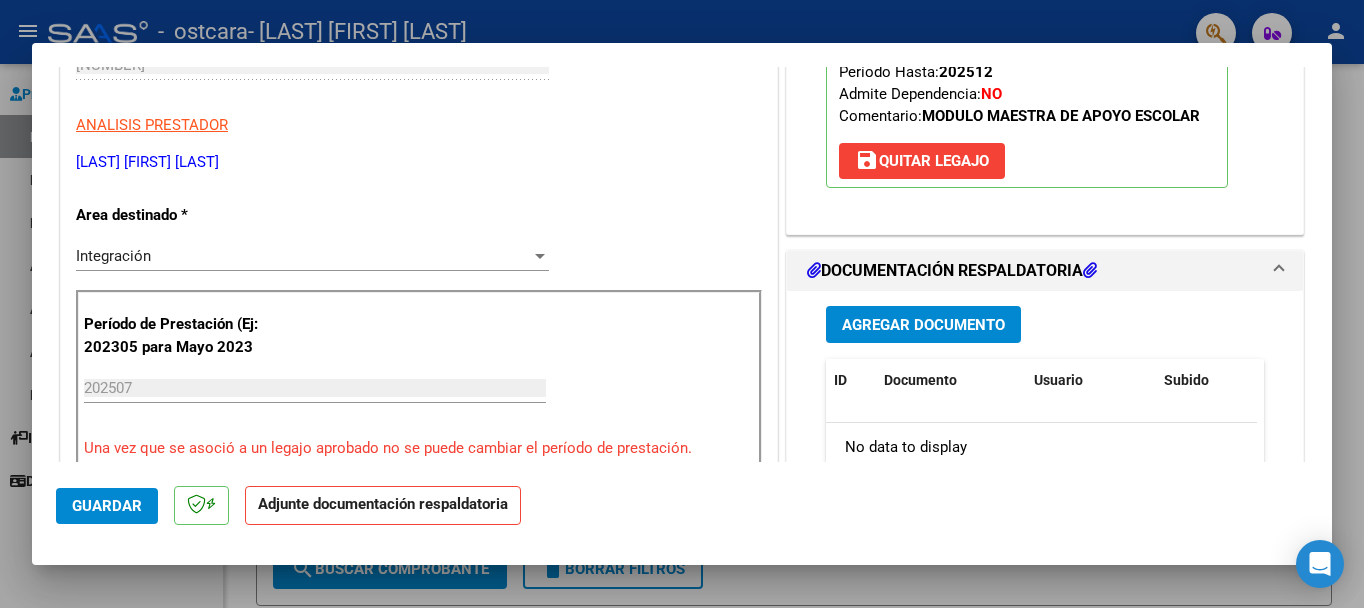 scroll, scrollTop: 400, scrollLeft: 0, axis: vertical 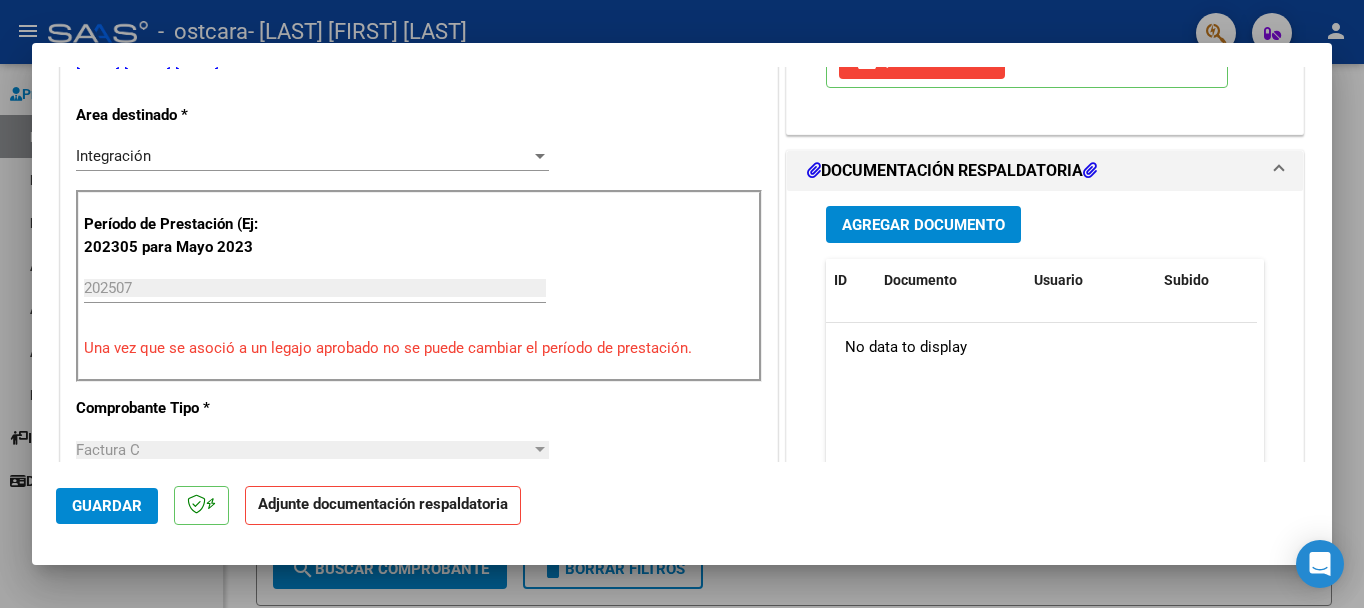 click on "Agregar Documento" at bounding box center [923, 225] 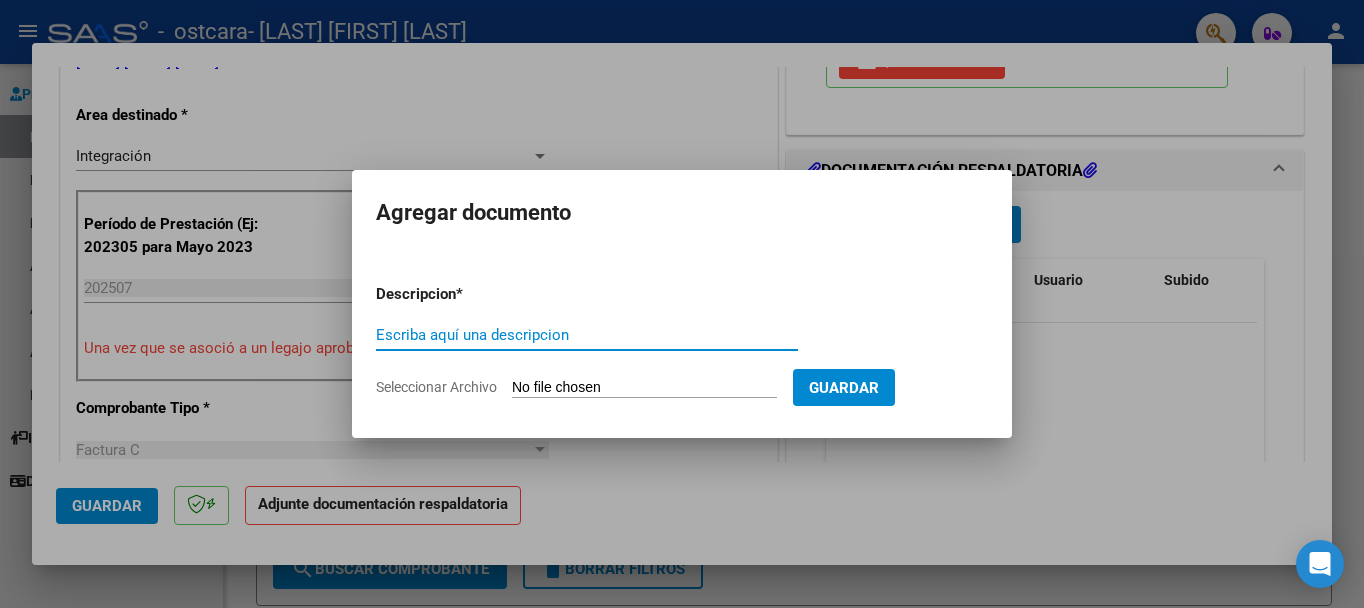 click on "Seleccionar Archivo" at bounding box center [644, 388] 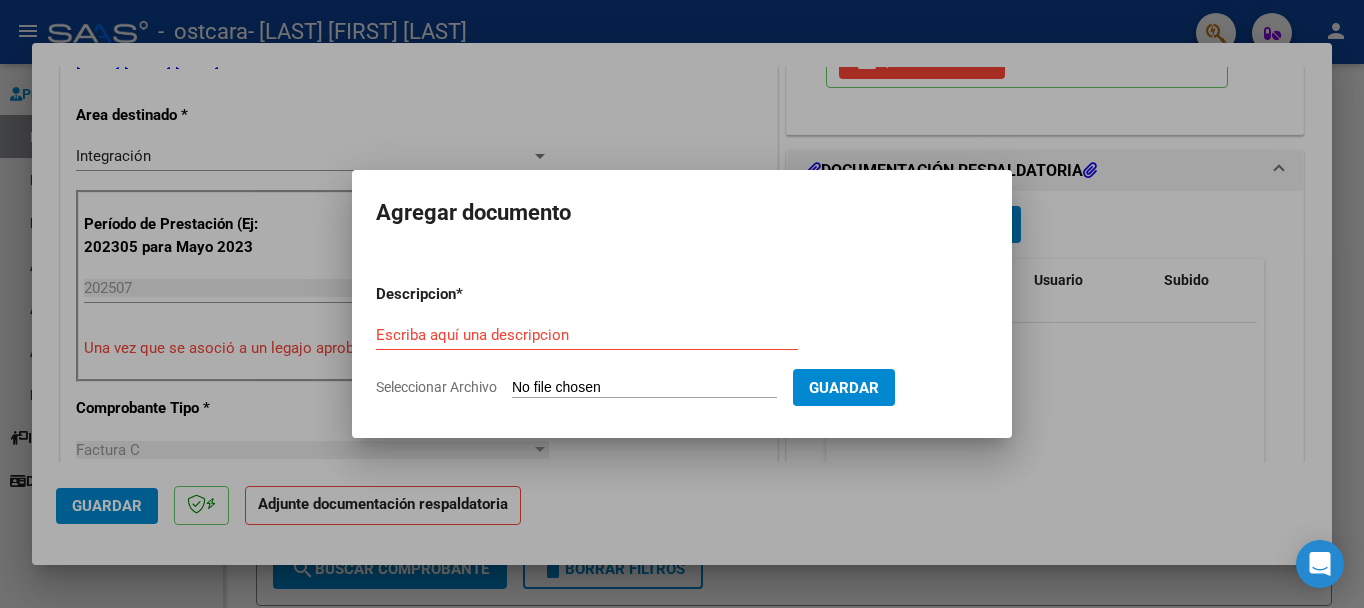 type on "C:\fakepath\[FILENAME]" 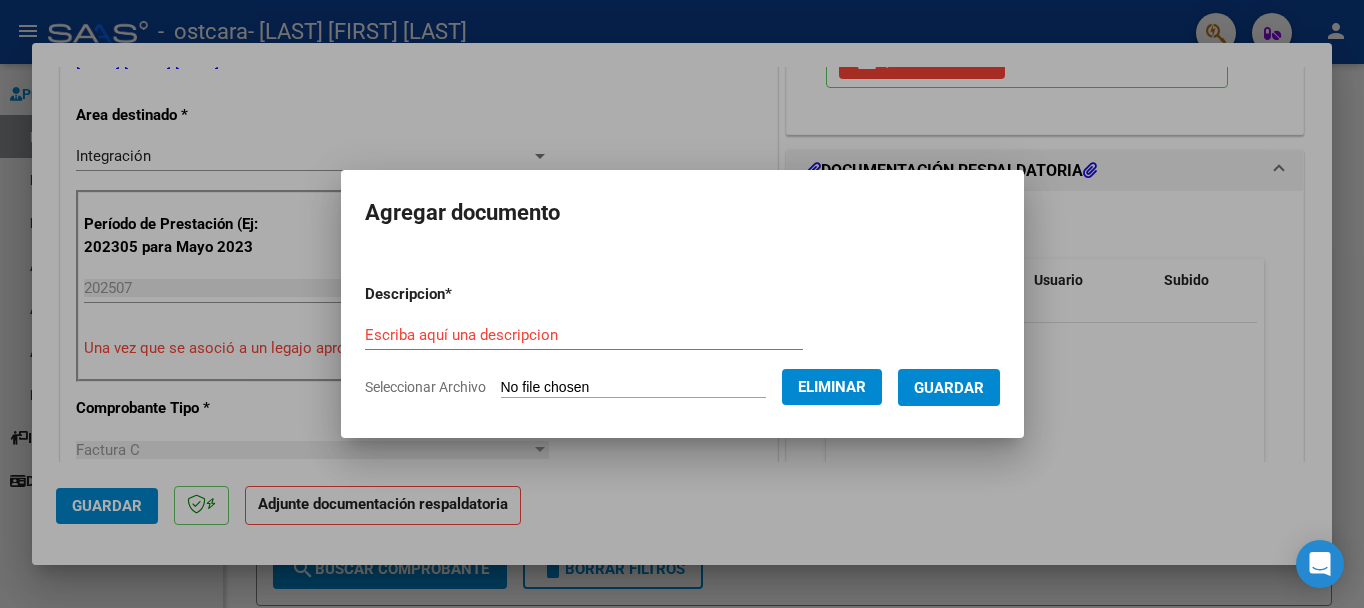 click on "Descripcion  *   Escriba aquí una descripcion  Seleccionar Archivo Eliminar Guardar" at bounding box center [682, 341] 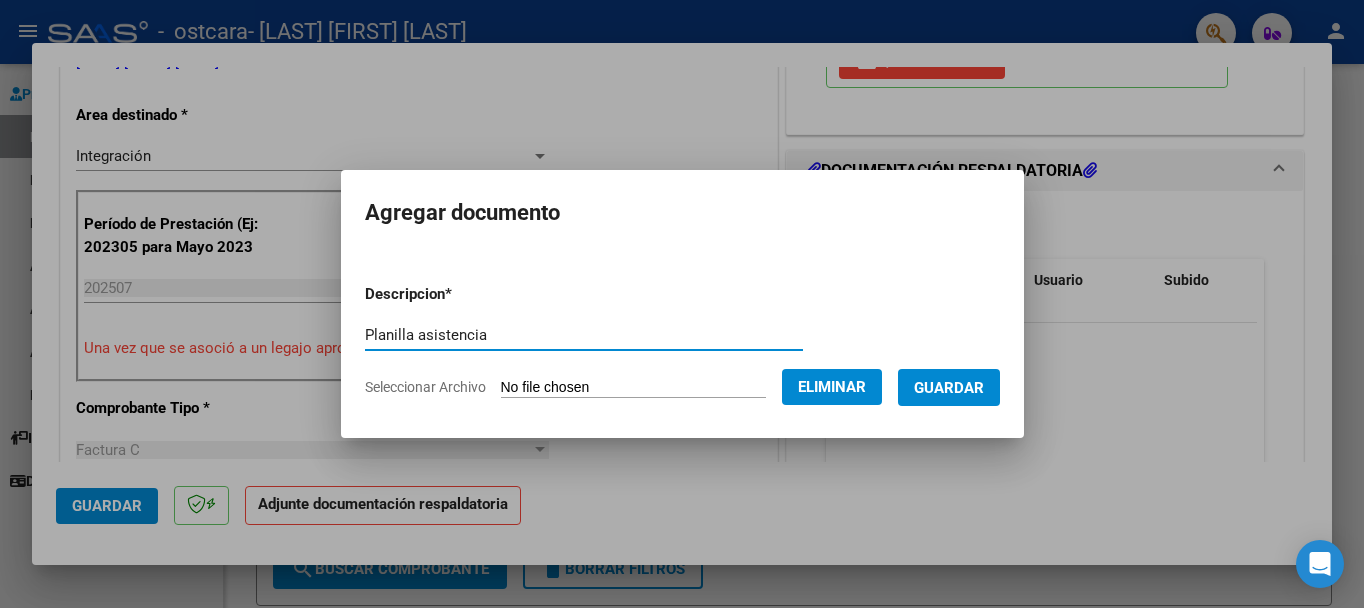 type on "Planilla asistencia" 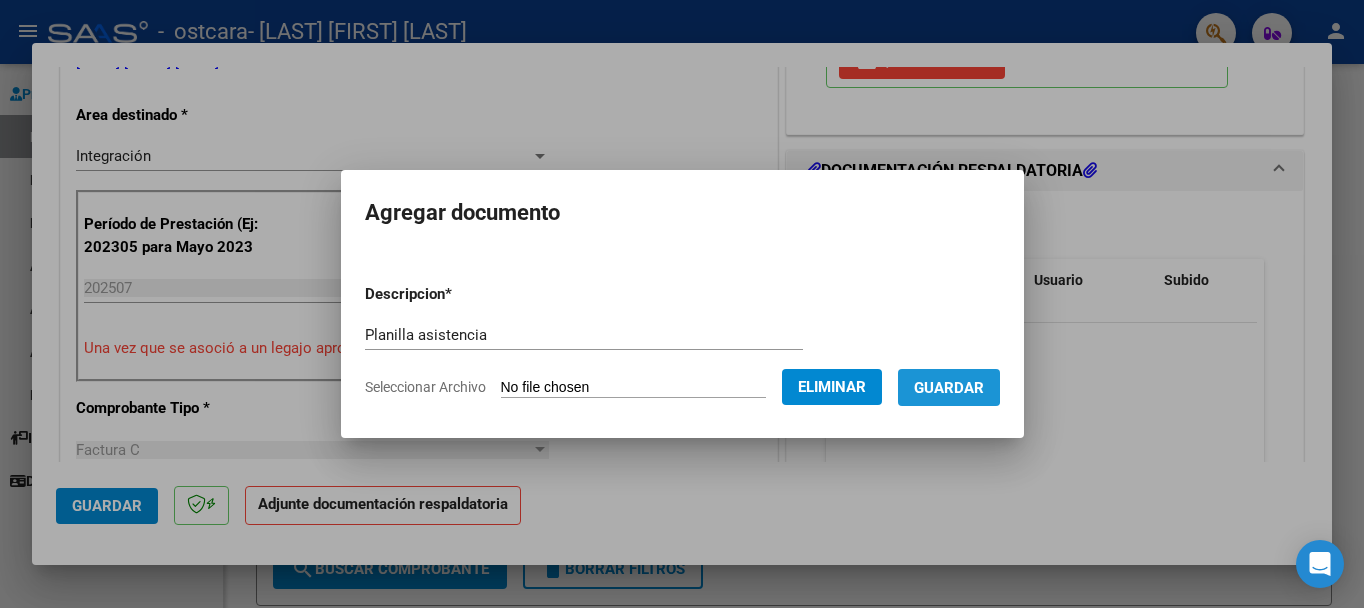 click on "Guardar" at bounding box center [949, 388] 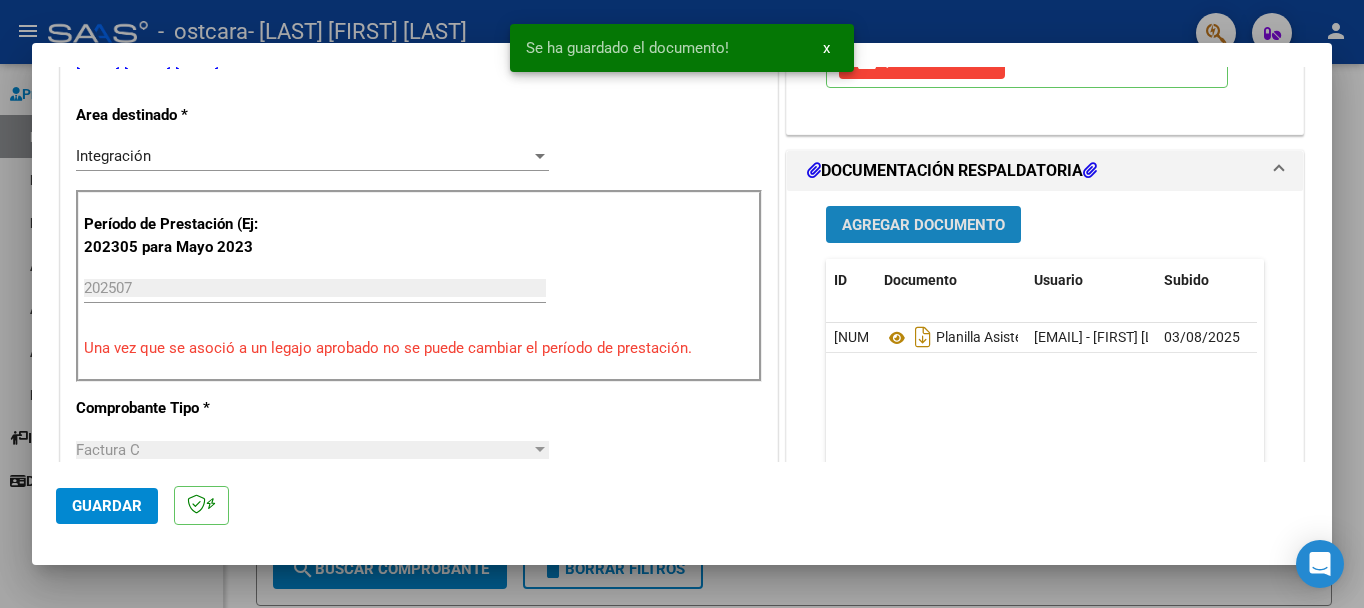 click on "Agregar Documento" at bounding box center (923, 225) 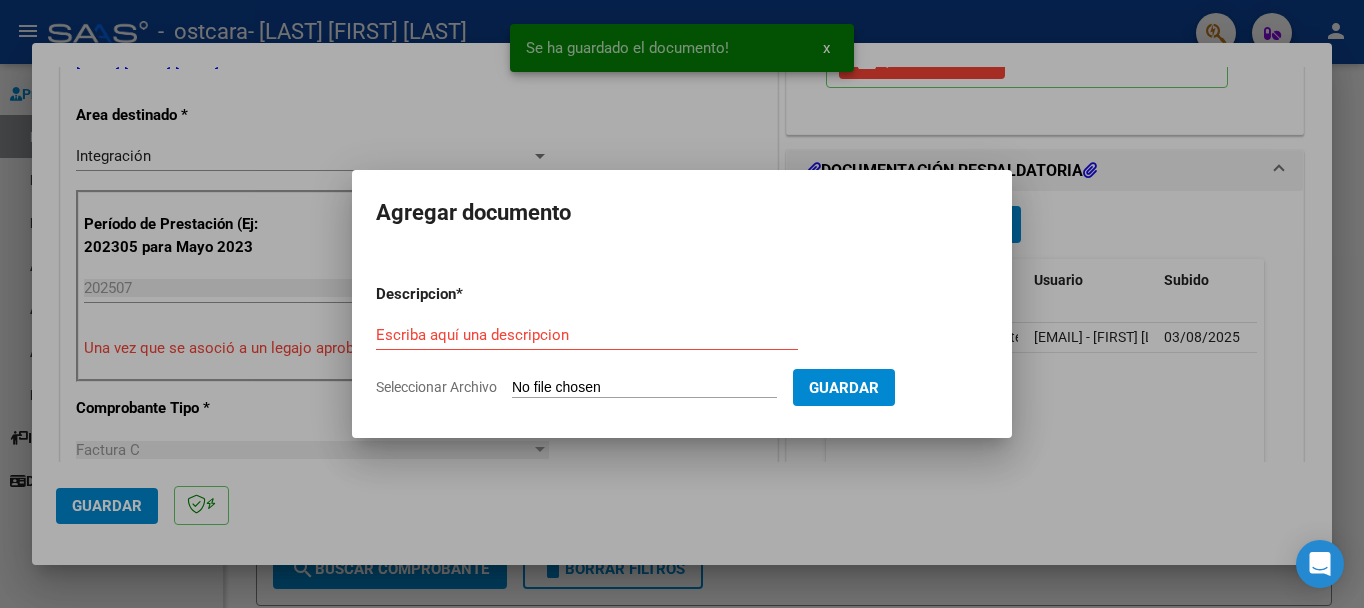 click on "Seleccionar Archivo" at bounding box center (644, 388) 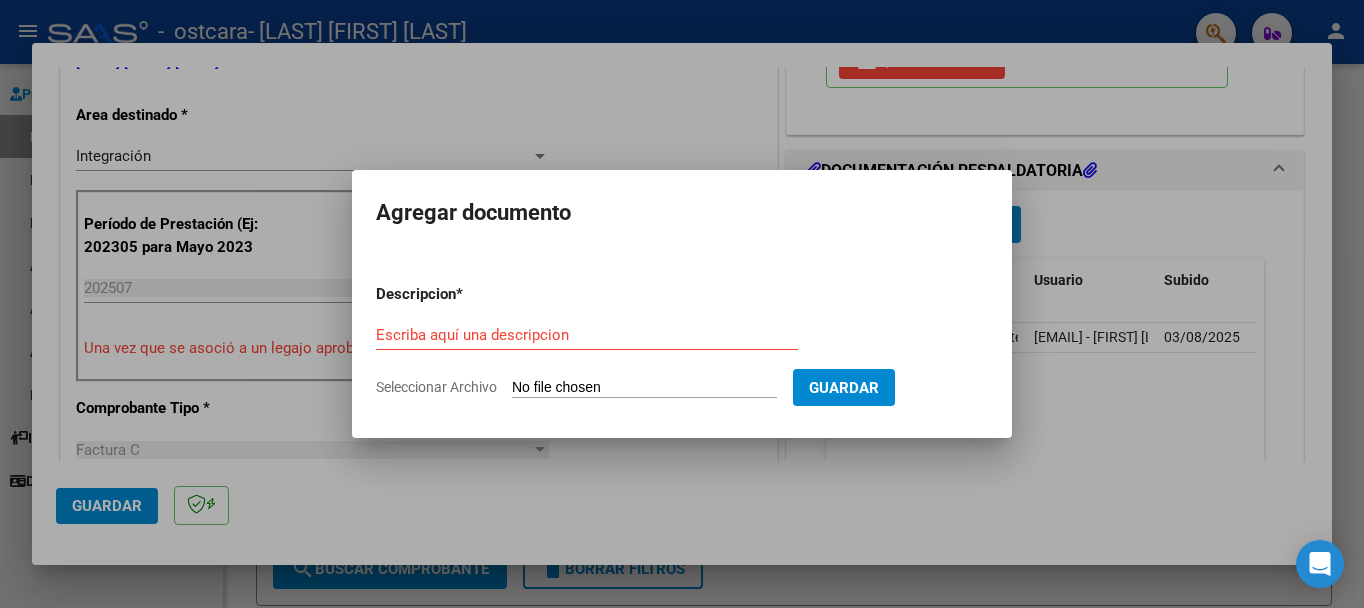 type on "C:\fakepath\[FILENAME]" 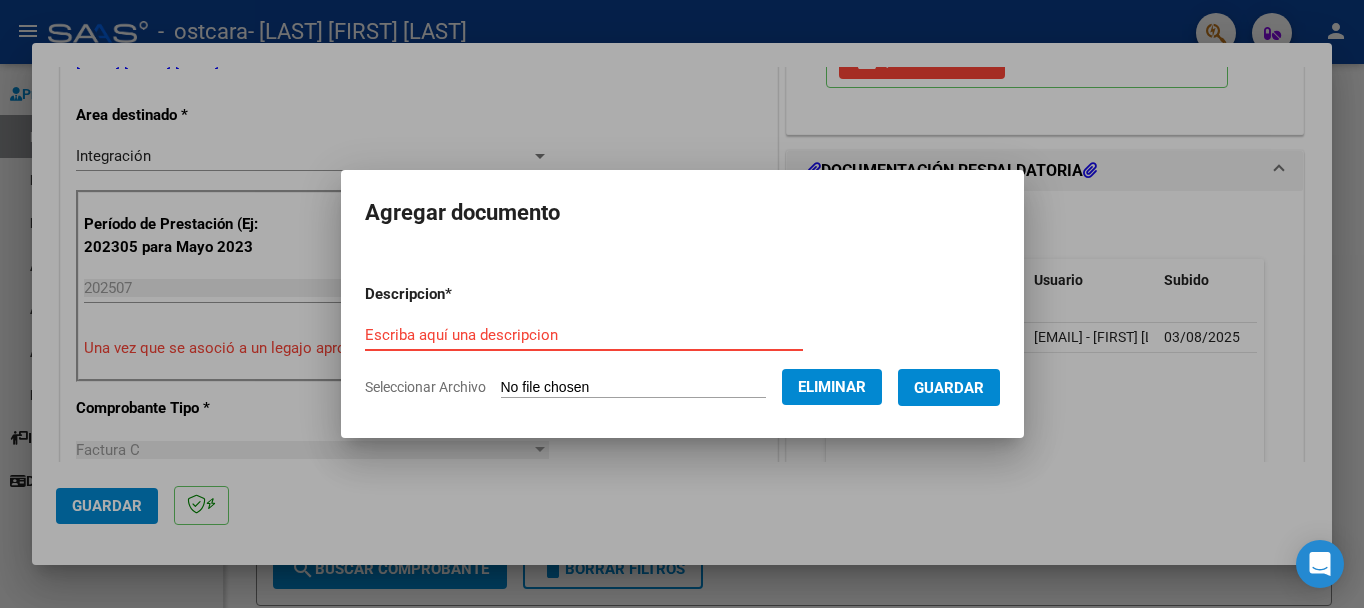 click on "Escriba aquí una descripcion" at bounding box center (584, 335) 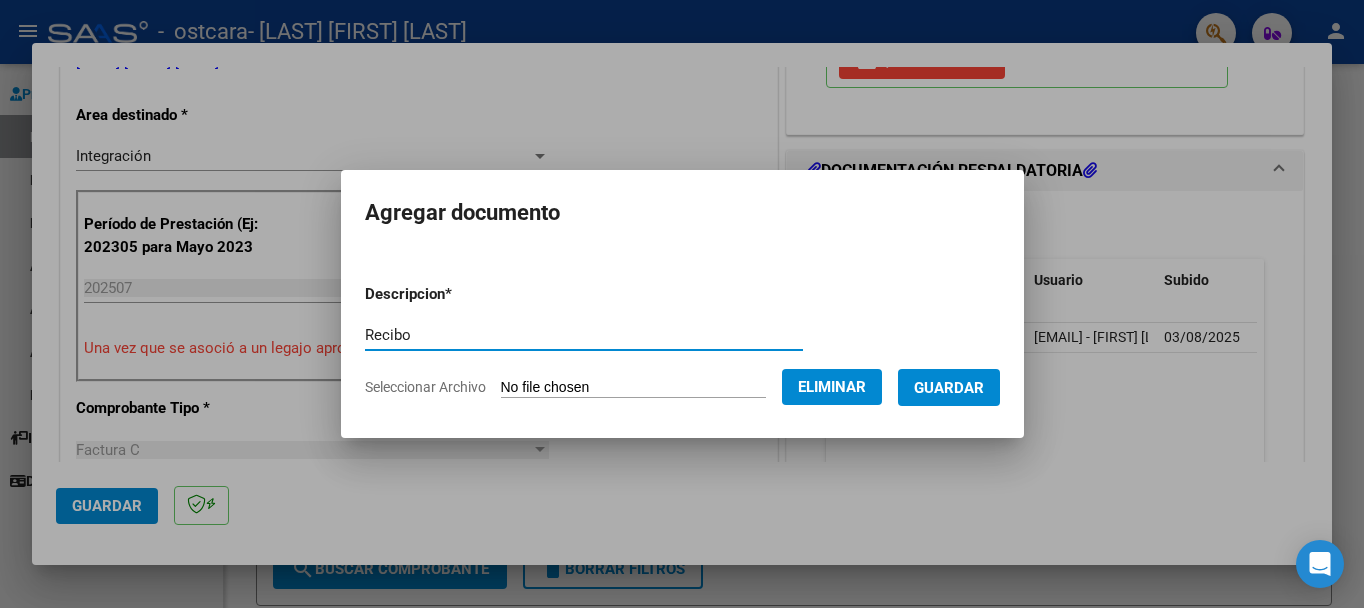 type on "Recibo" 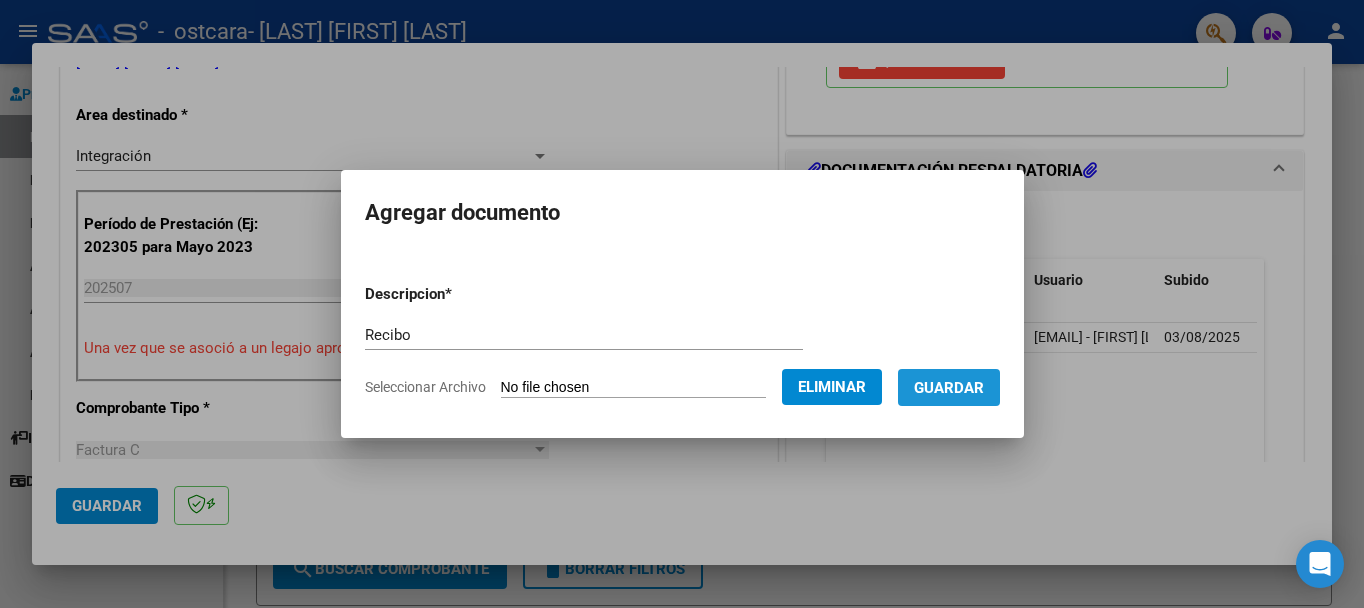 click on "Guardar" at bounding box center (949, 388) 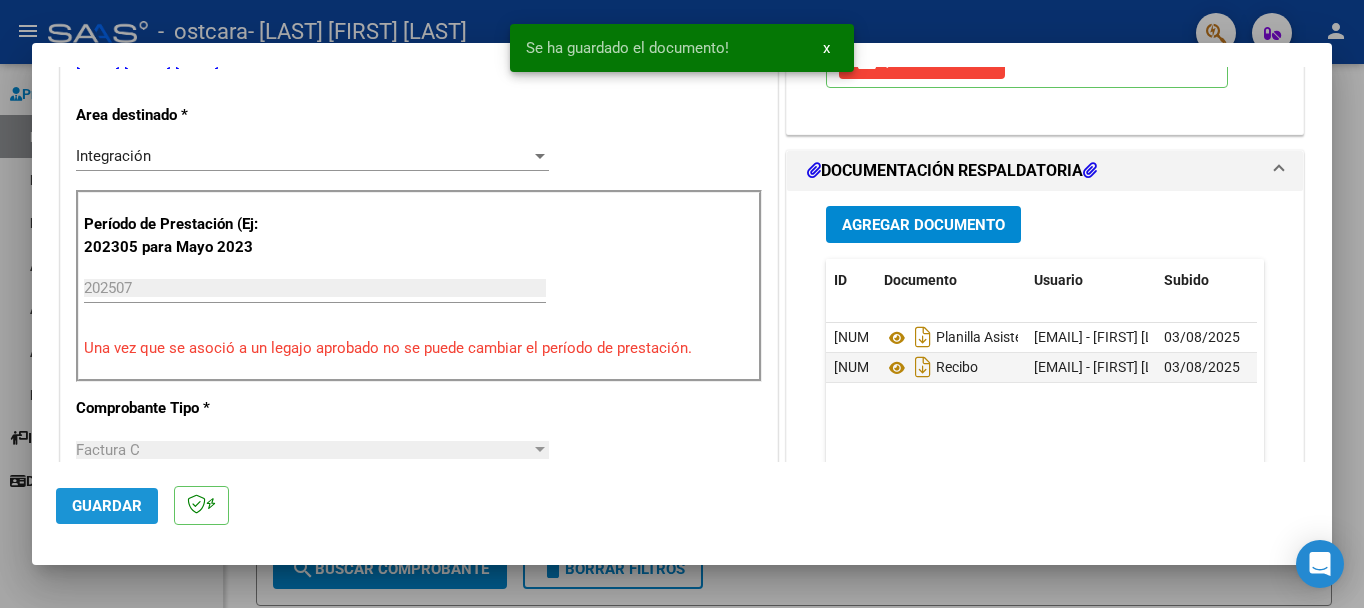 click on "Guardar" 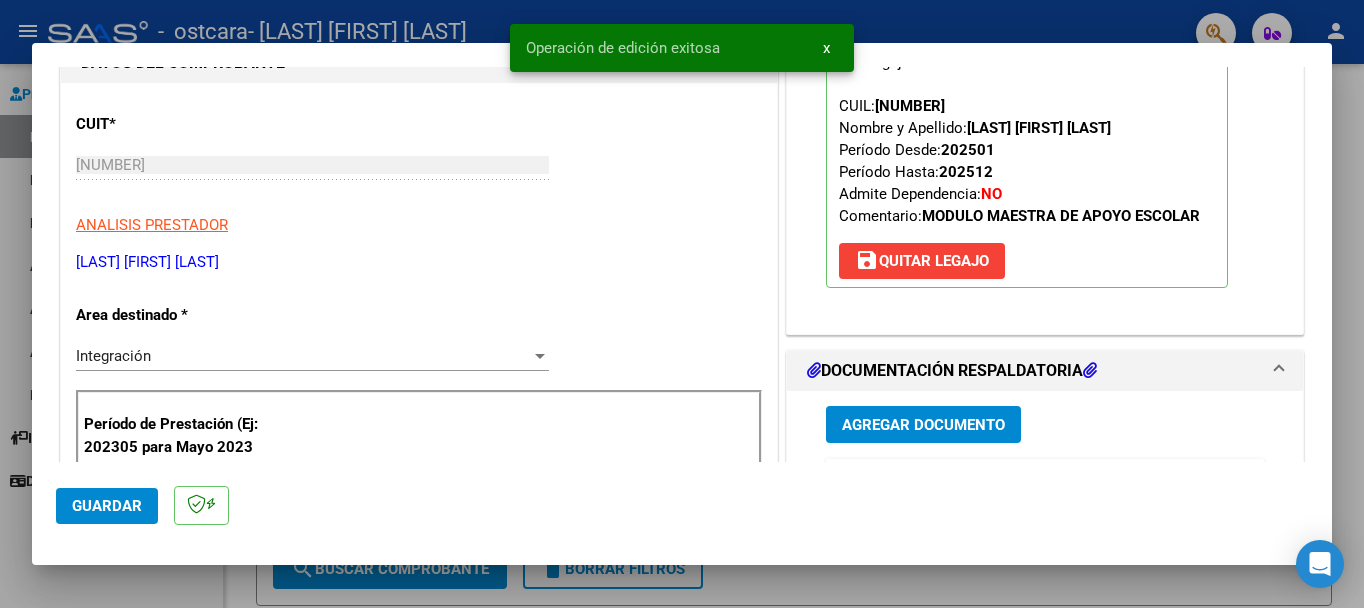 scroll, scrollTop: 0, scrollLeft: 0, axis: both 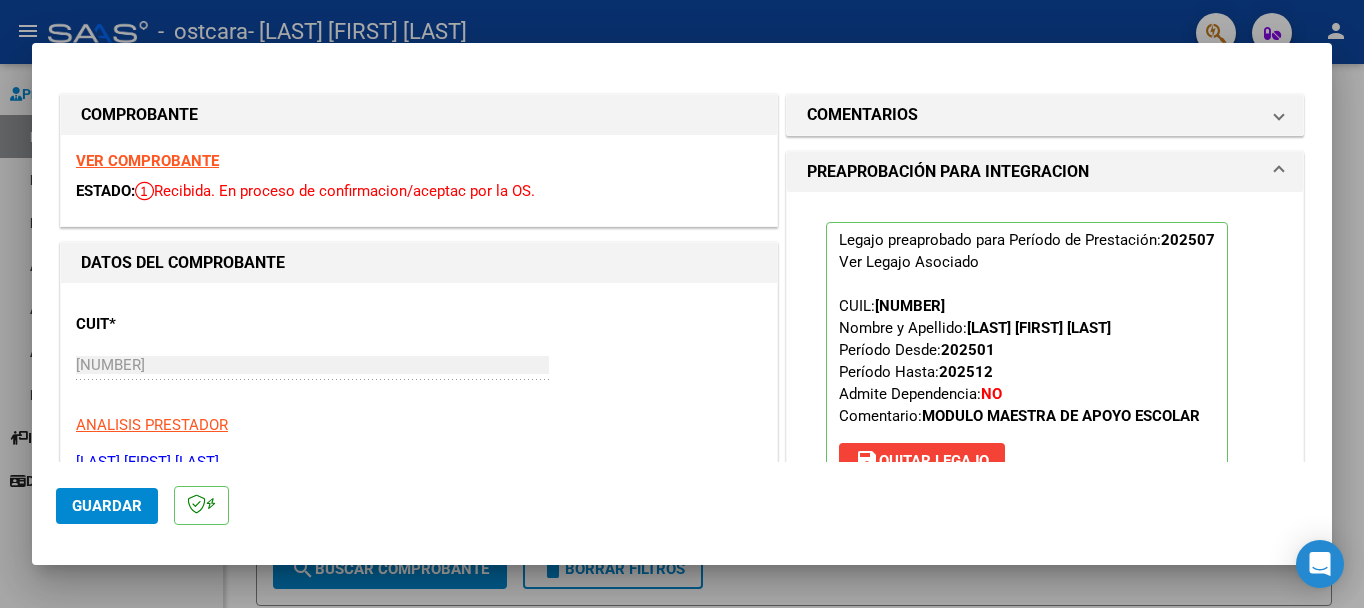 click at bounding box center [682, 304] 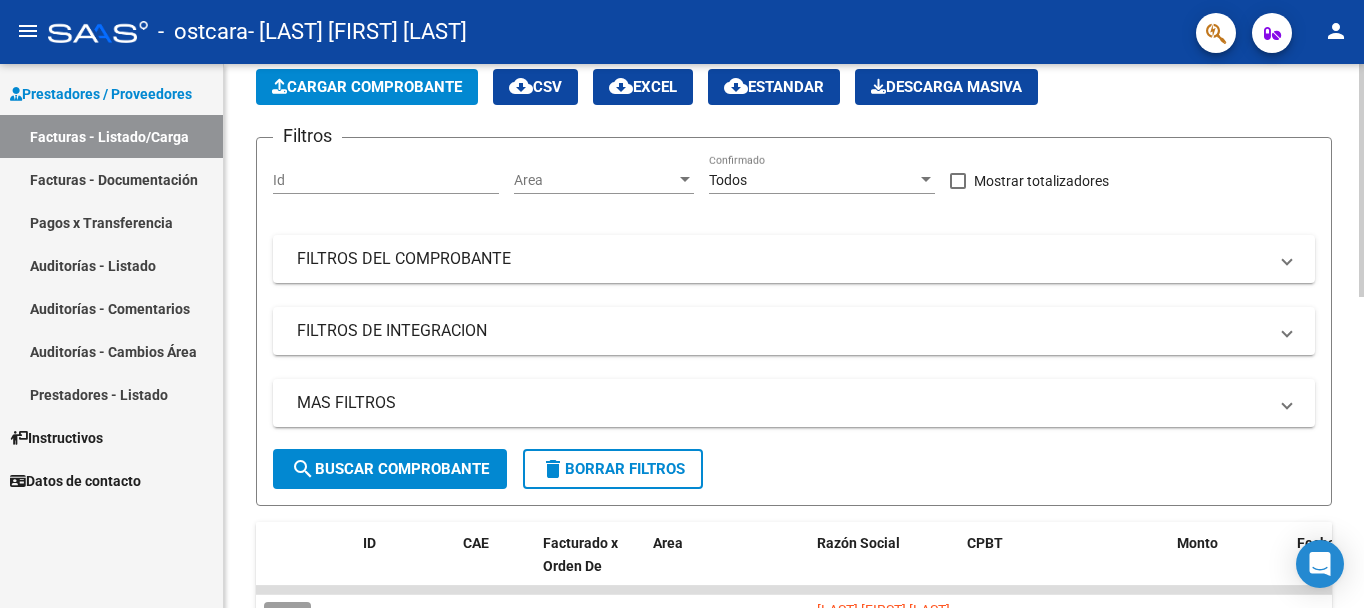 scroll, scrollTop: 0, scrollLeft: 0, axis: both 